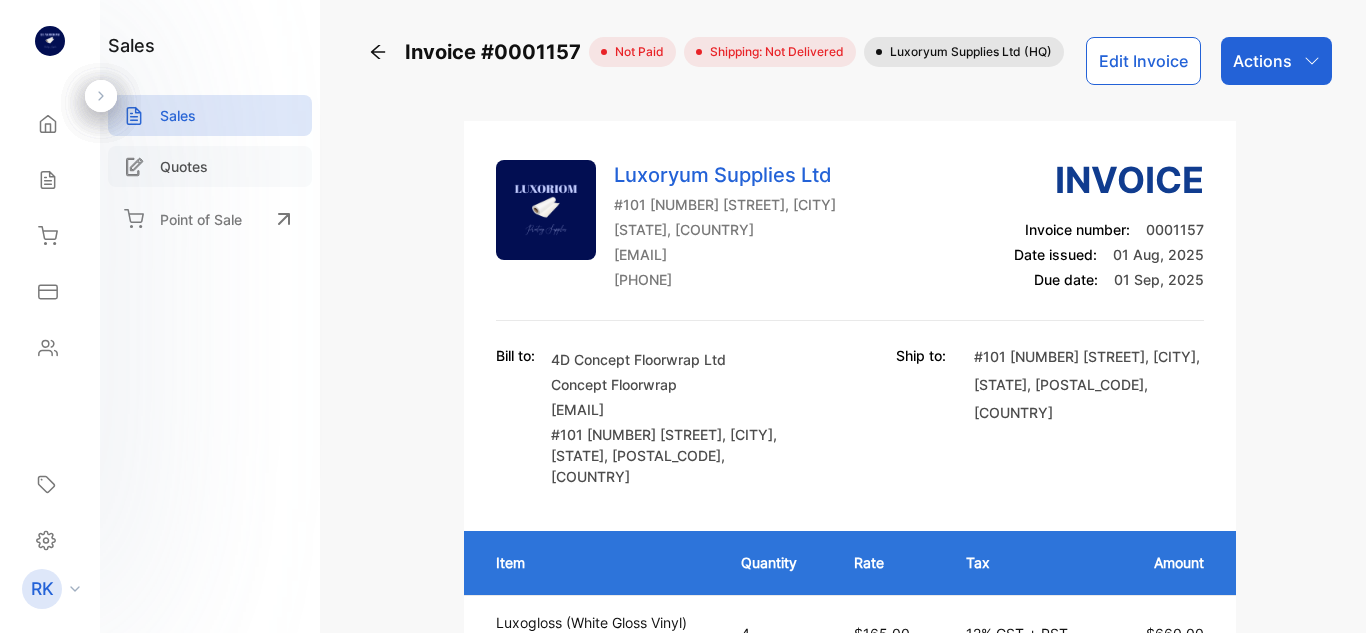 scroll, scrollTop: 0, scrollLeft: 0, axis: both 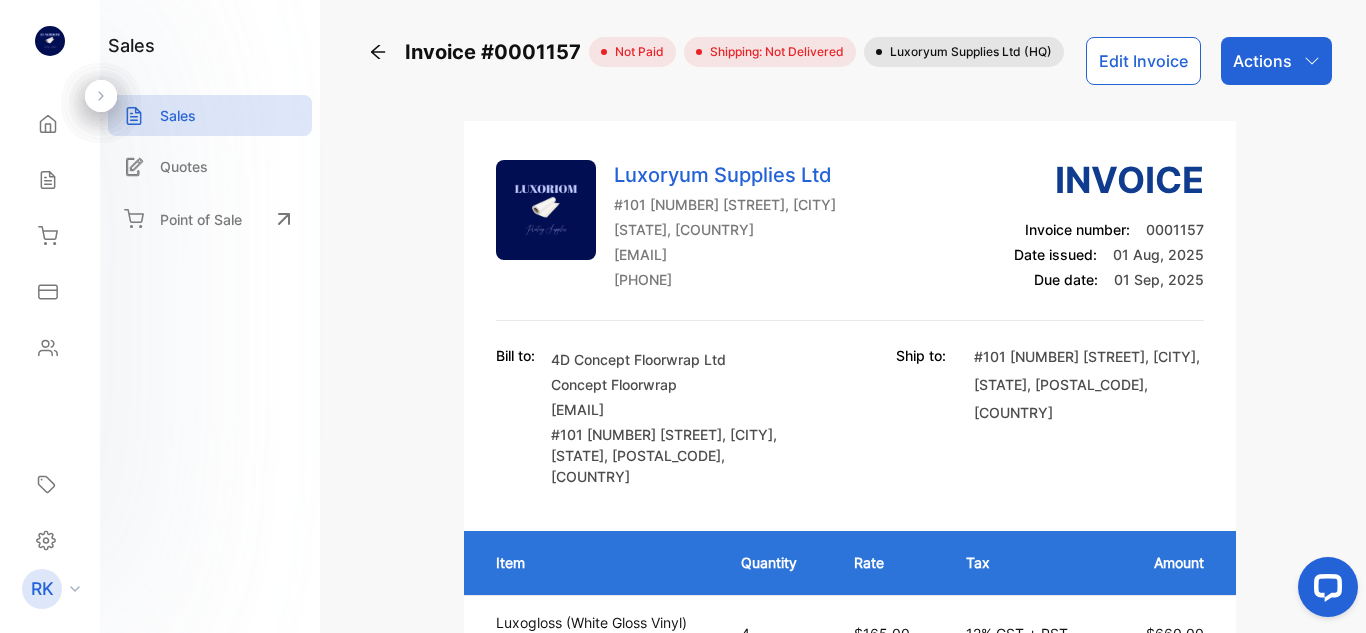 click on "Actions" at bounding box center [1262, 61] 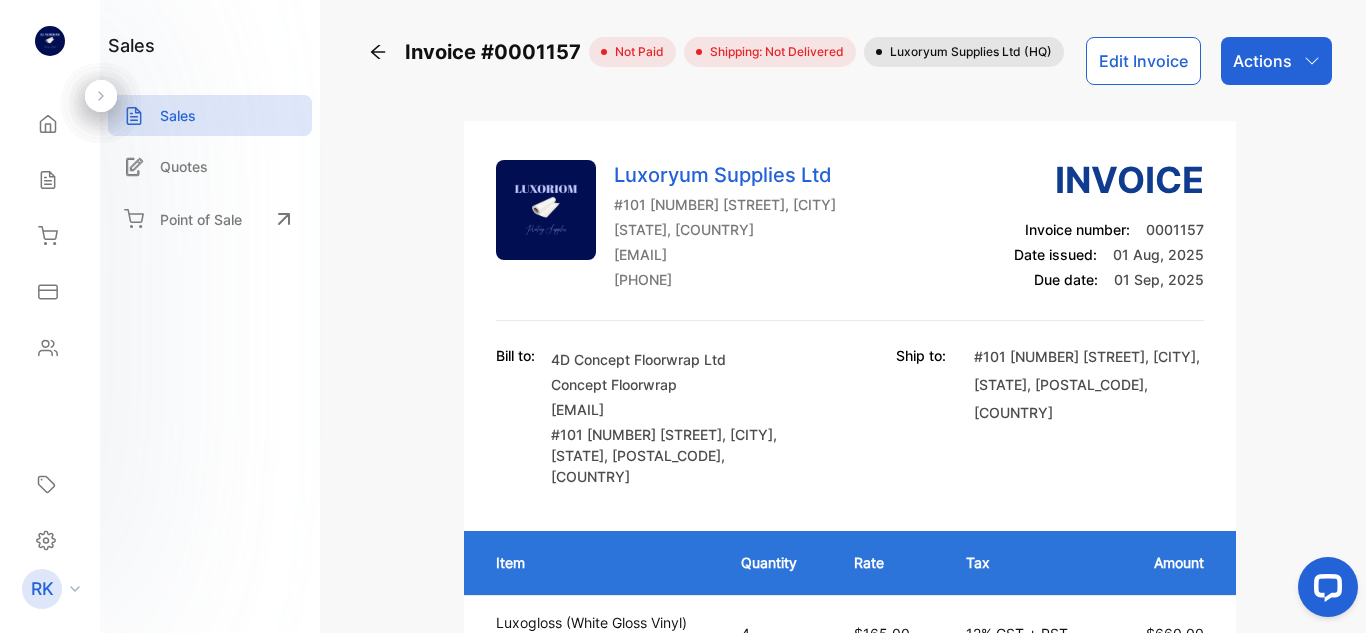 click on "Edit Invoice" at bounding box center (1143, 61) 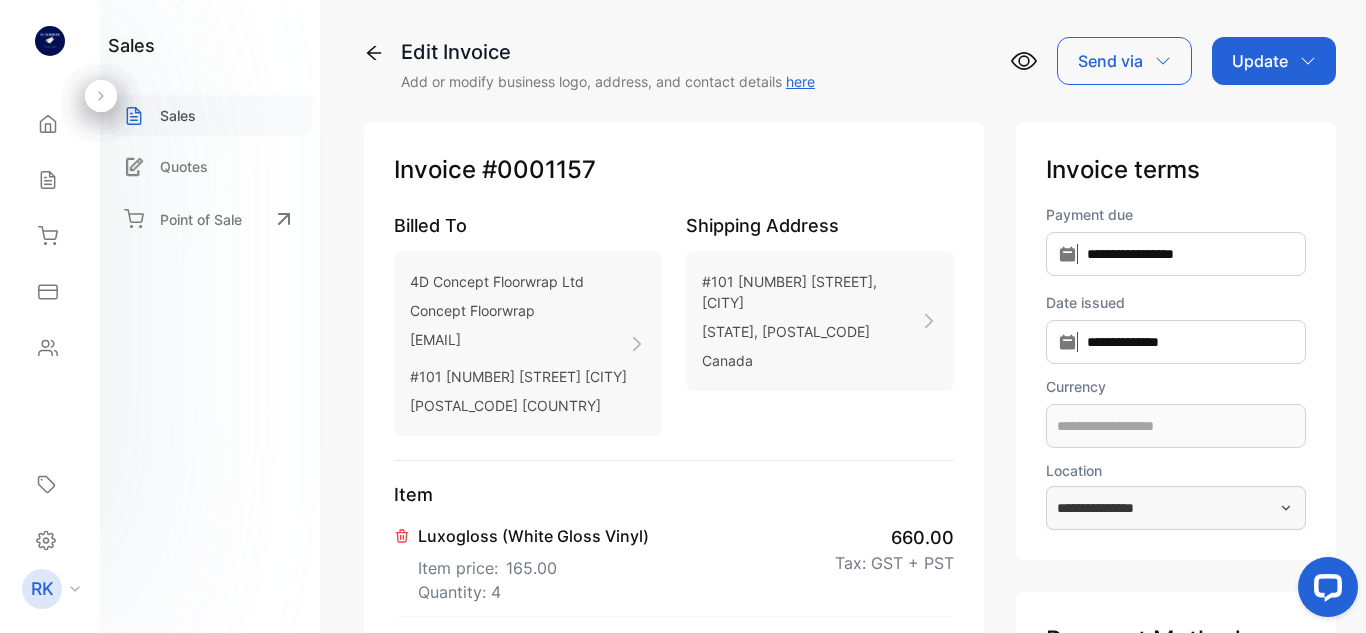 type on "**********" 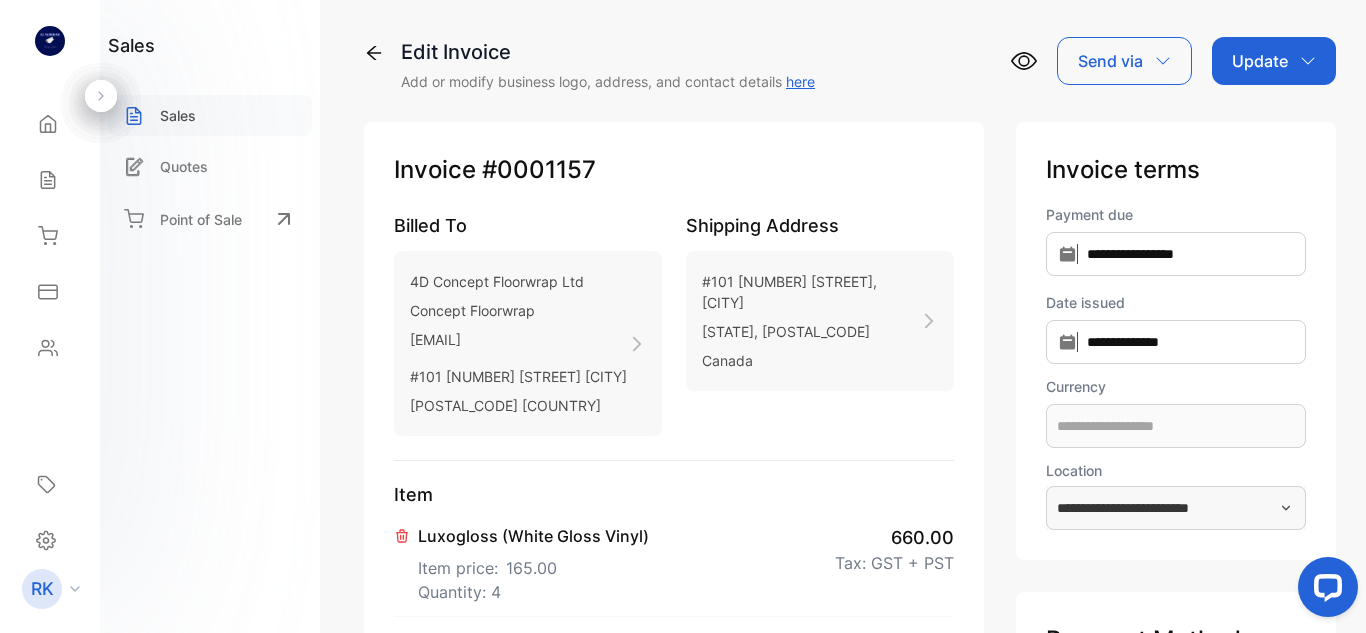 type on "**********" 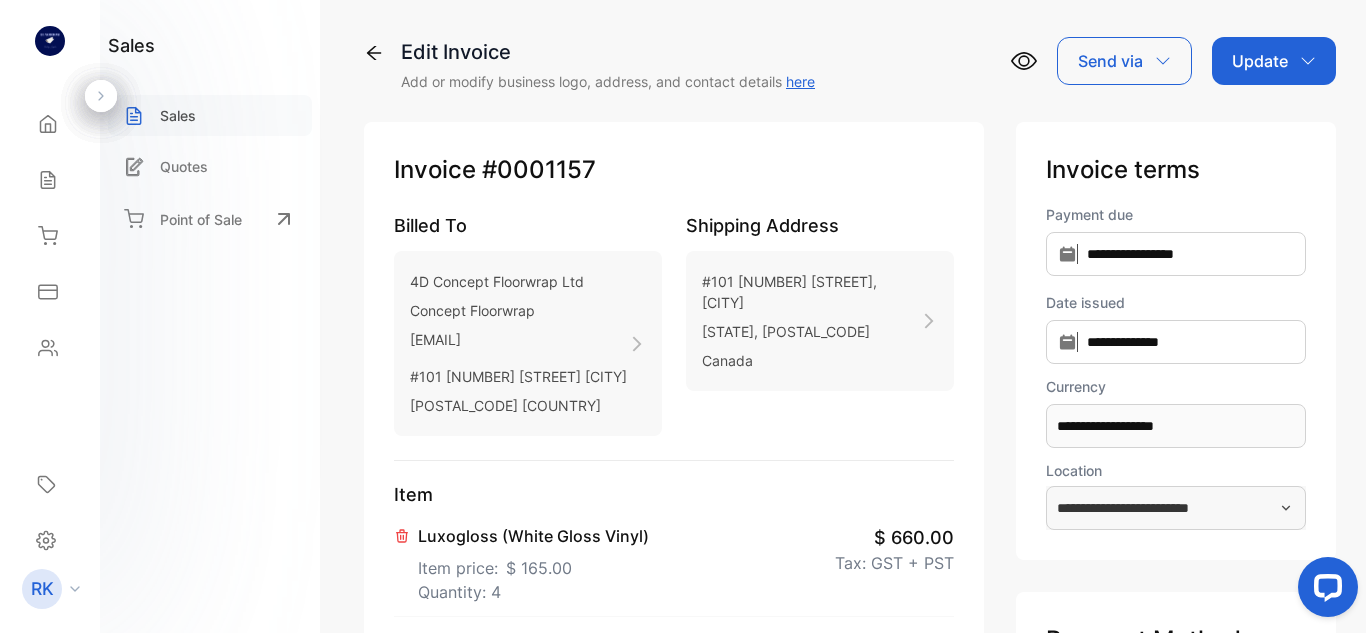 click on "Sales" at bounding box center [210, 115] 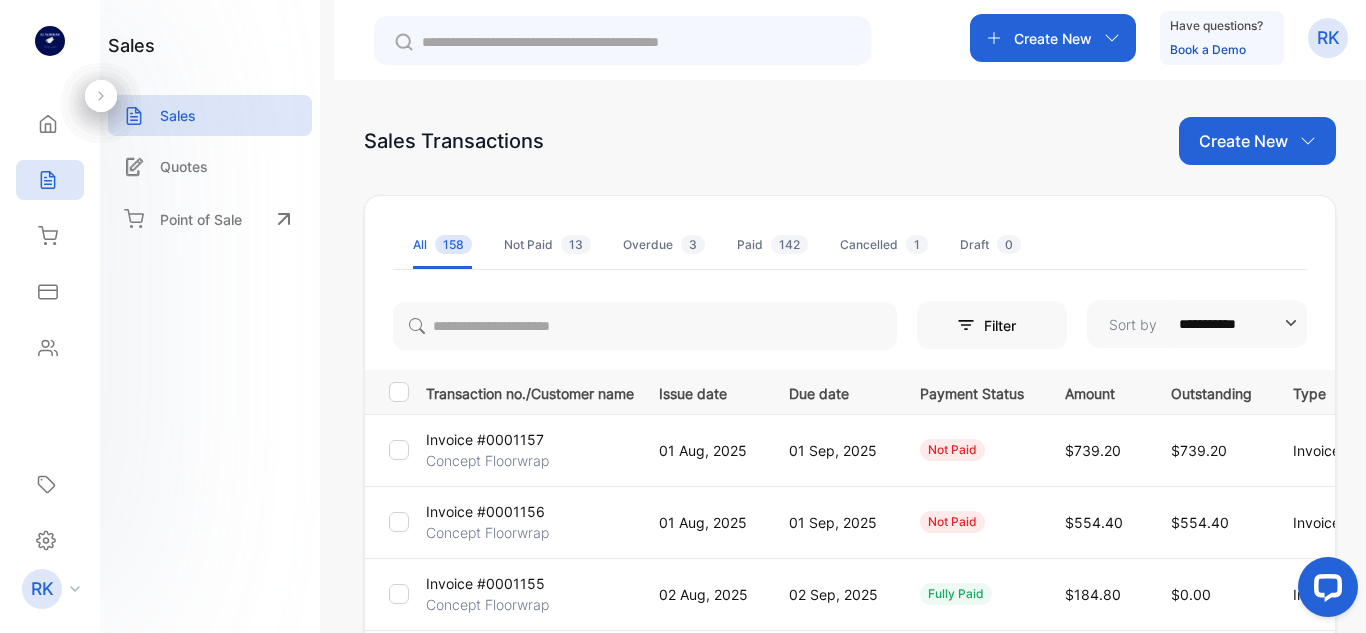click on "Create New" at bounding box center (1243, 141) 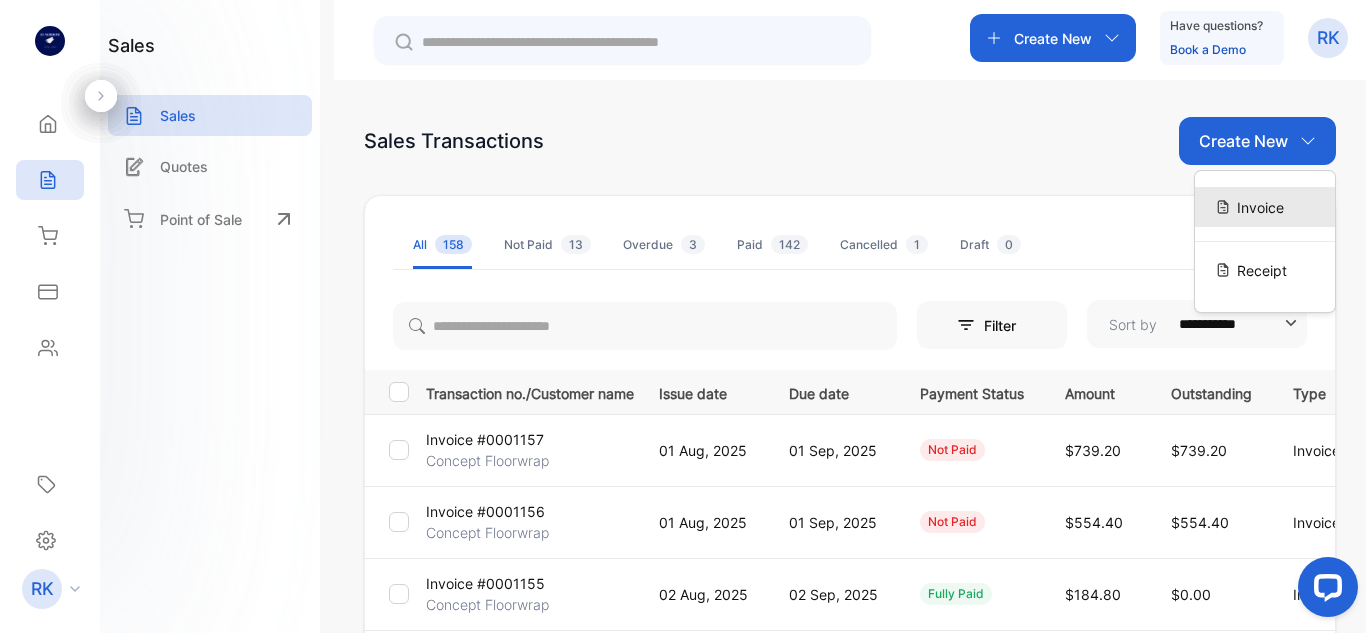 click on "Invoice" at bounding box center (1265, 207) 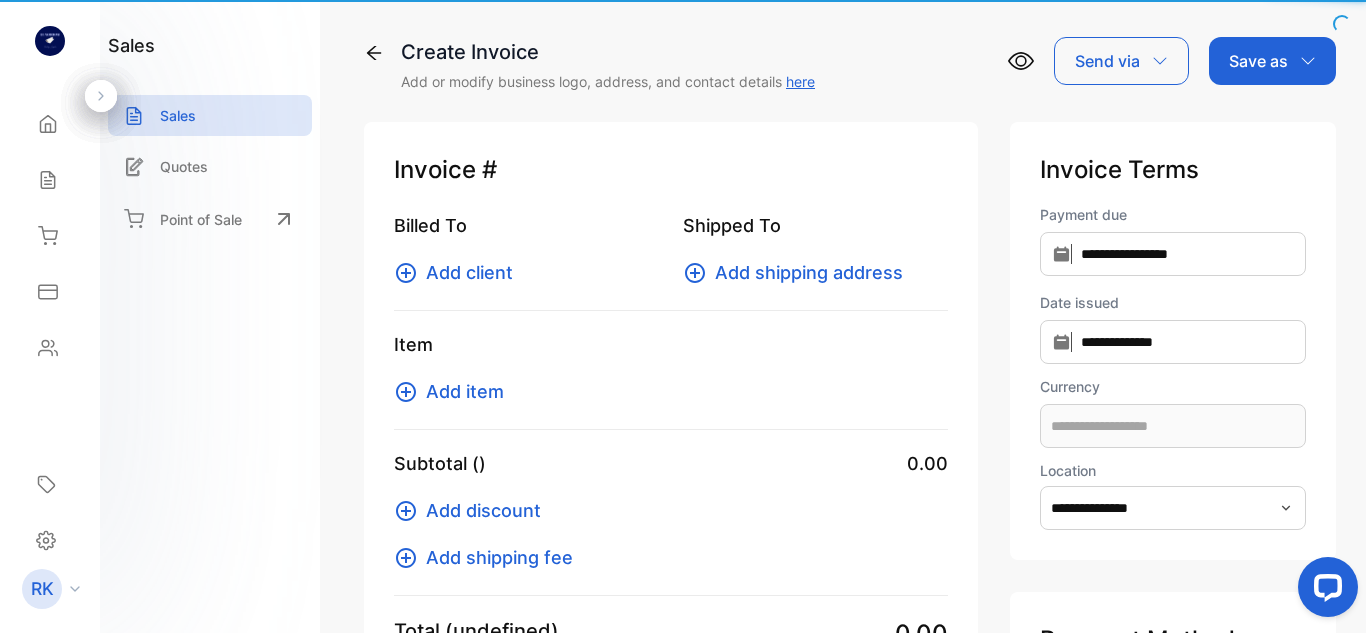 type on "**********" 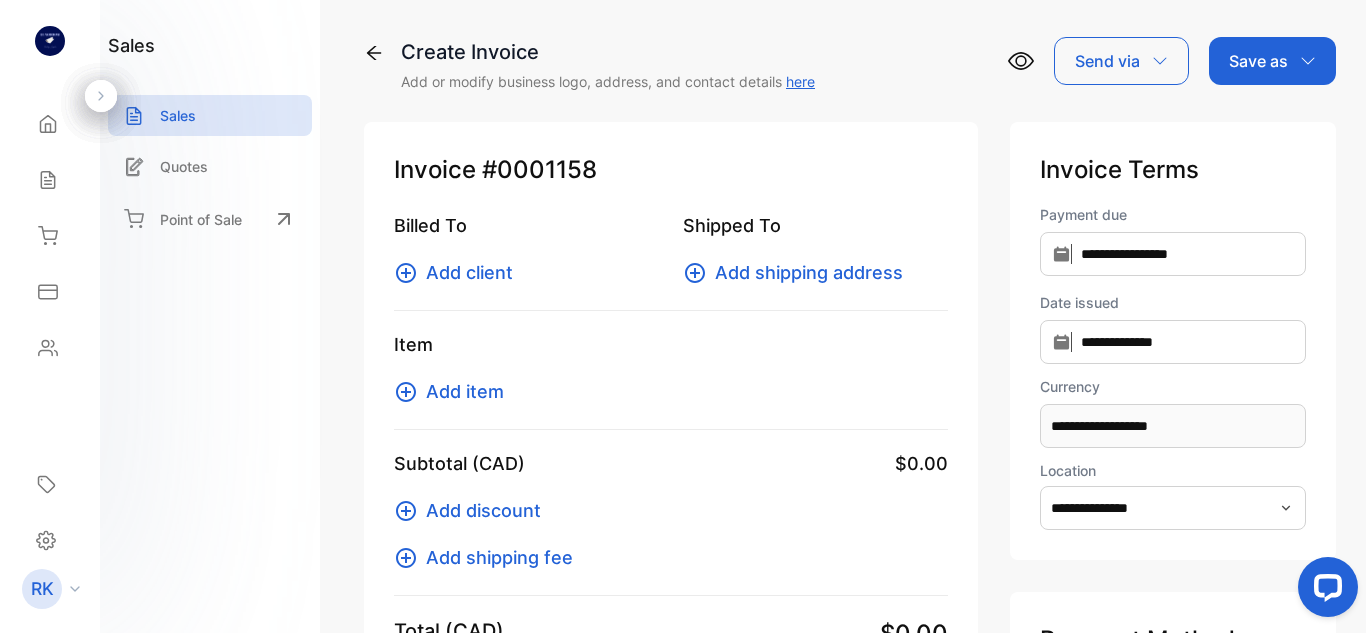 type on "**********" 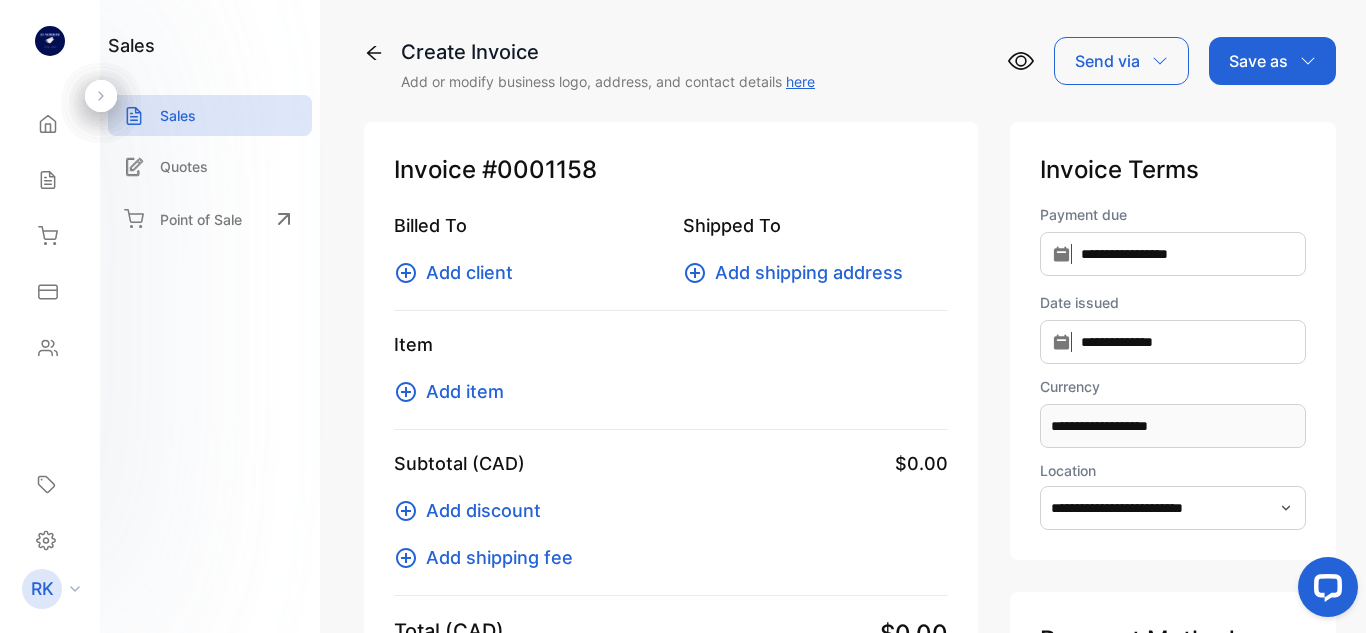 click on "Add client" at bounding box center (469, 272) 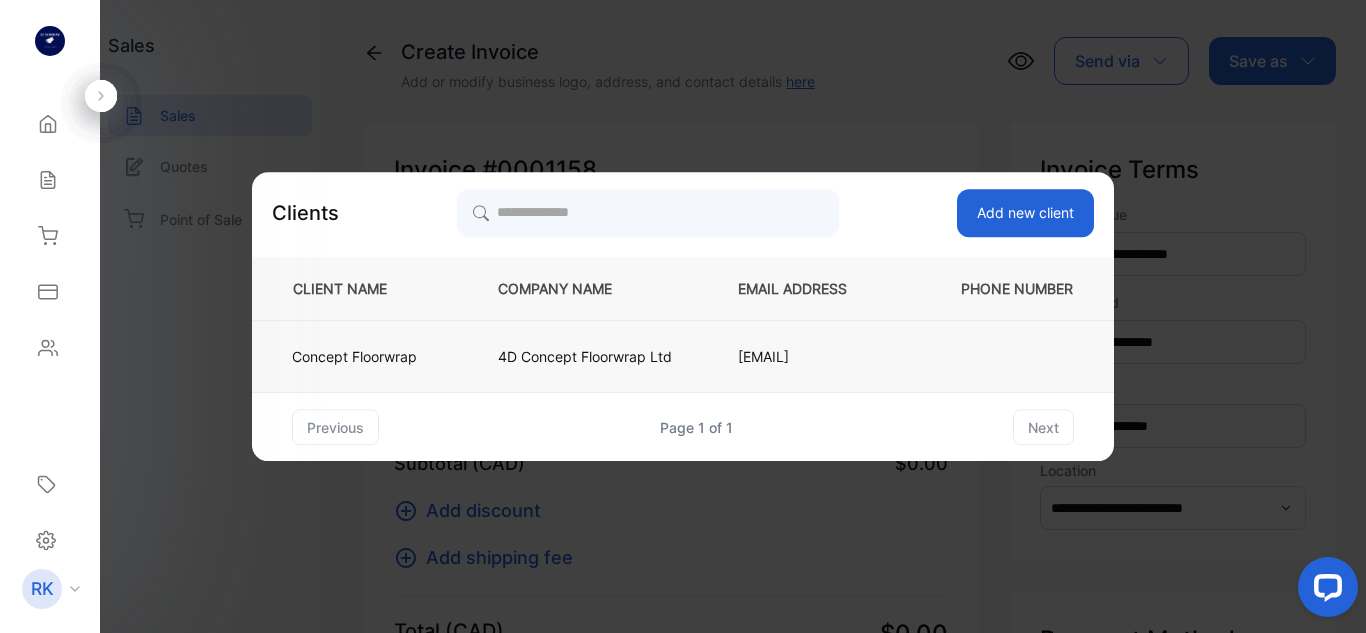 click on "4D Concept Floorwrap Ltd" at bounding box center [585, 356] 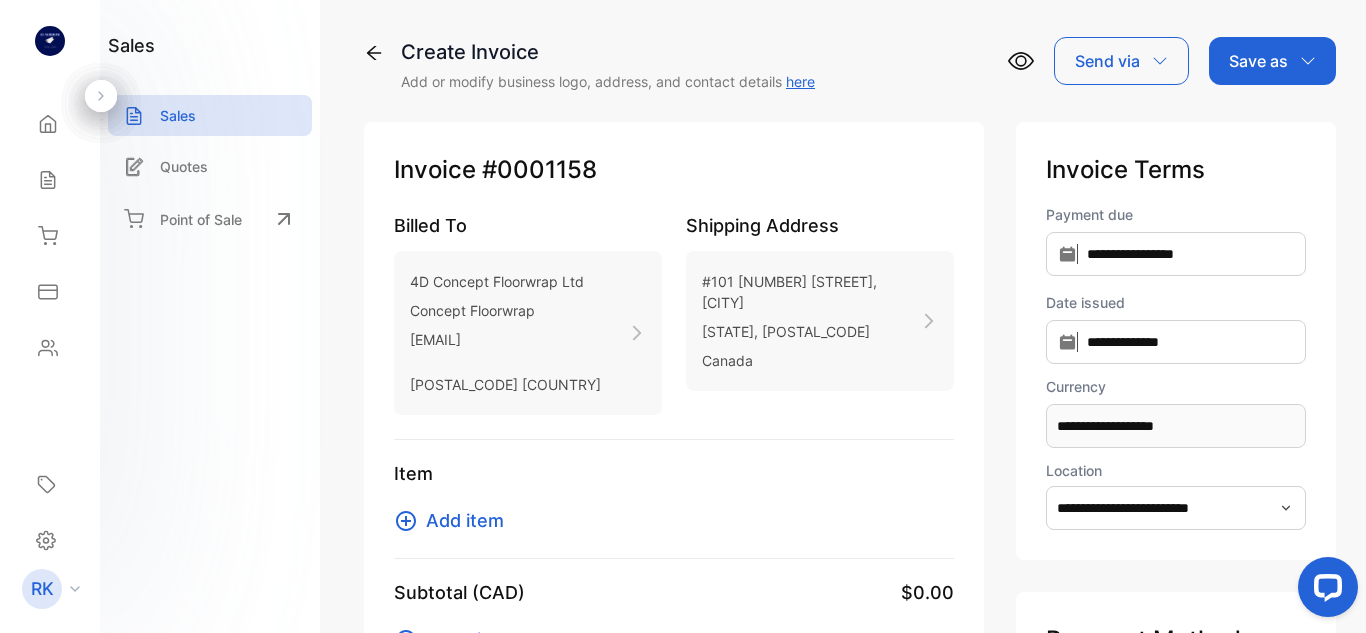 click on "Add item" at bounding box center (465, 520) 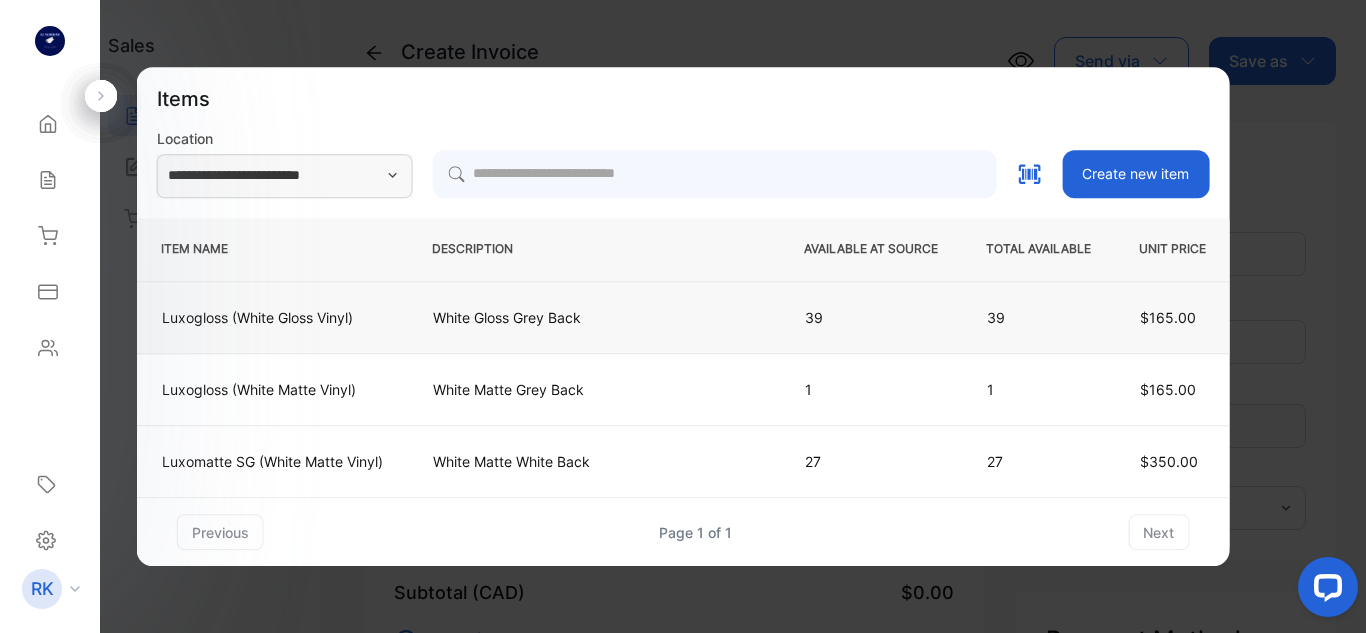 click on "White Gloss Grey Back" at bounding box center (594, 318) 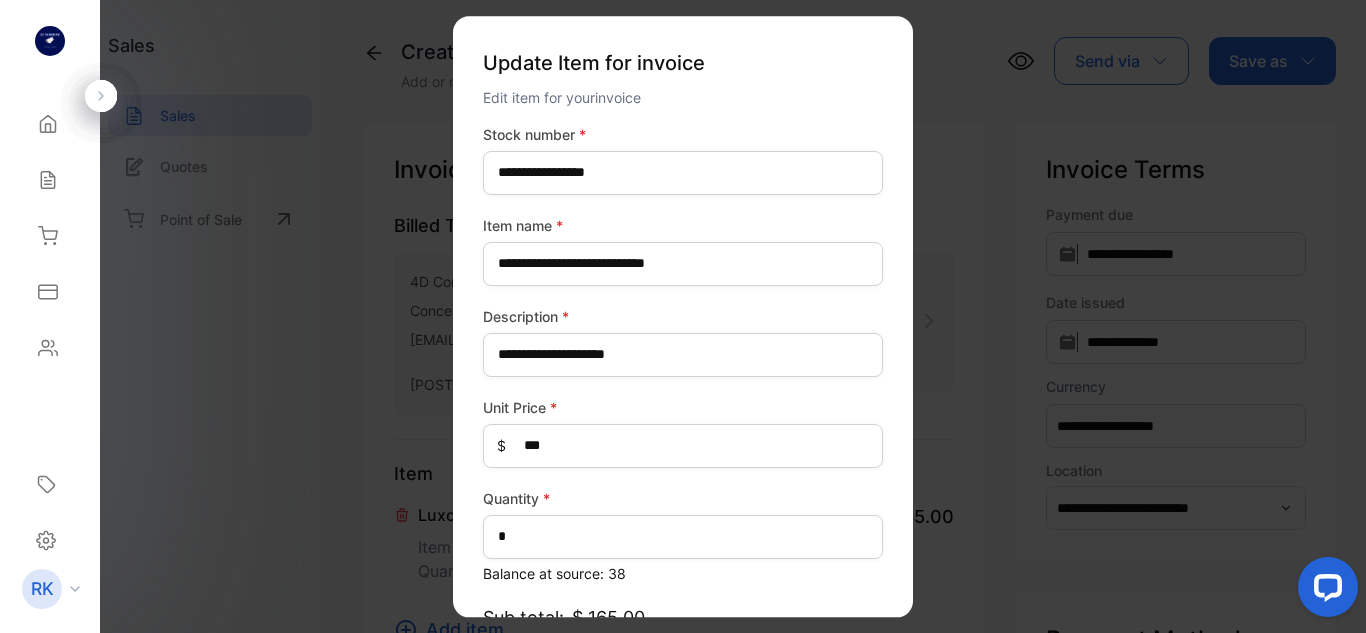 type on "**********" 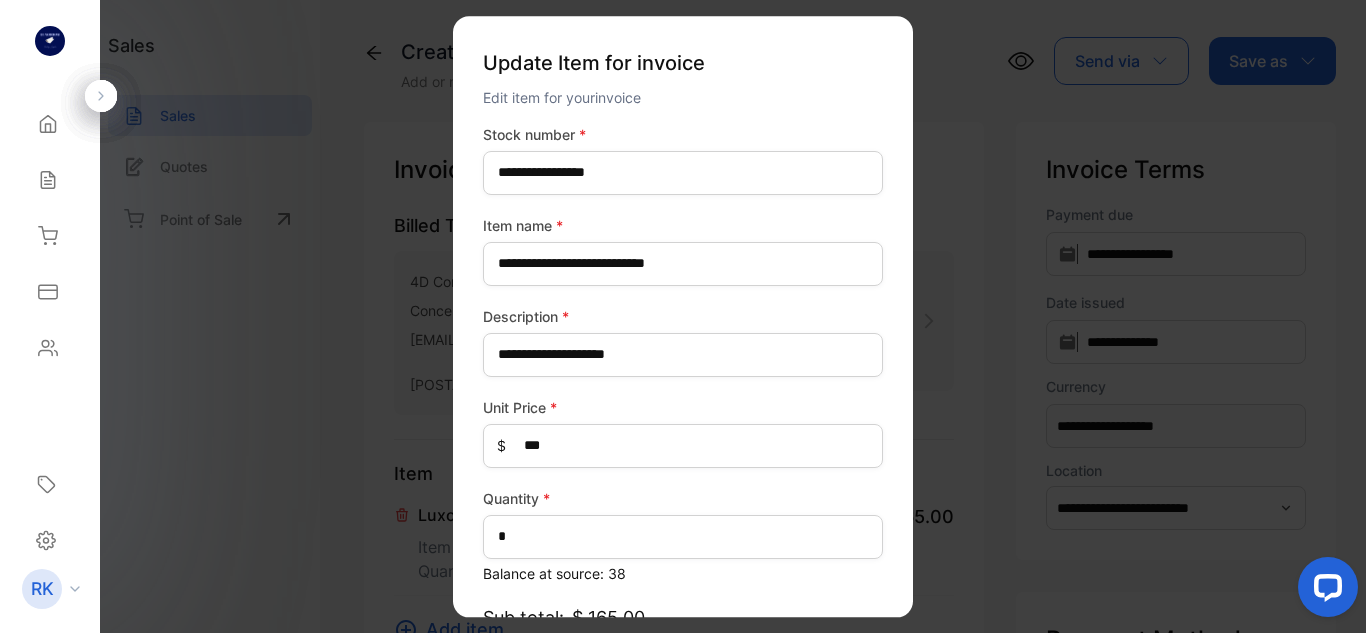 scroll, scrollTop: 205, scrollLeft: 0, axis: vertical 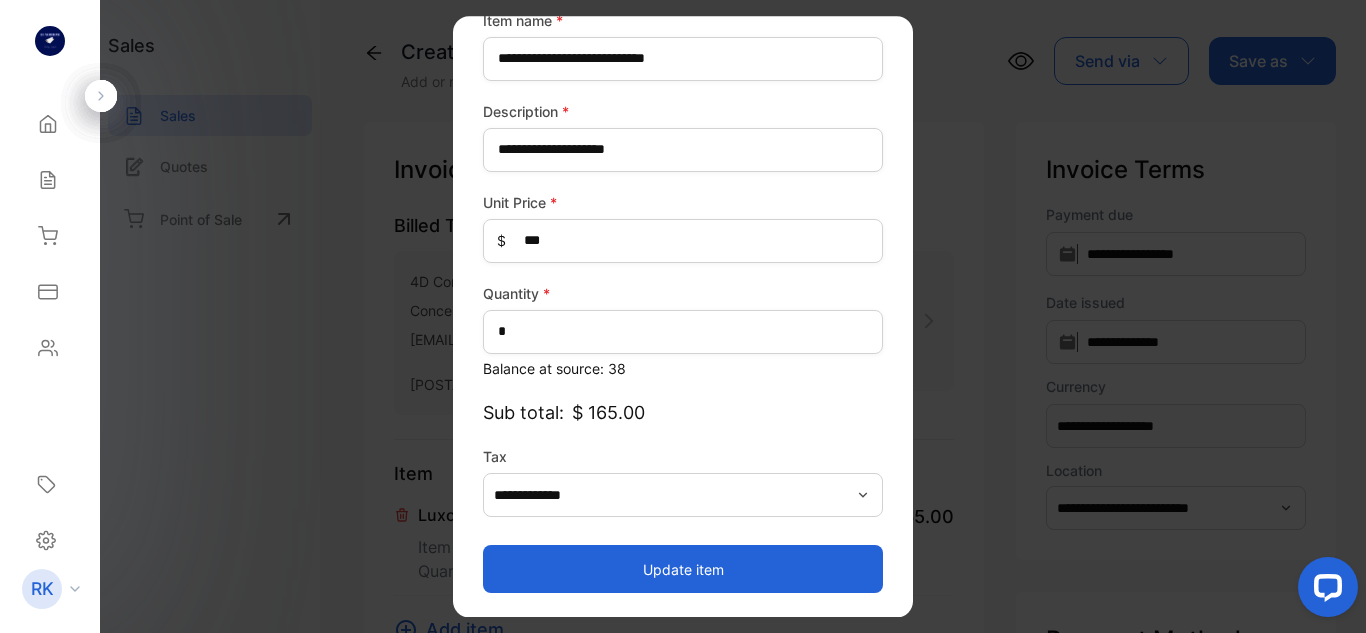 click on "Update item" at bounding box center [683, 569] 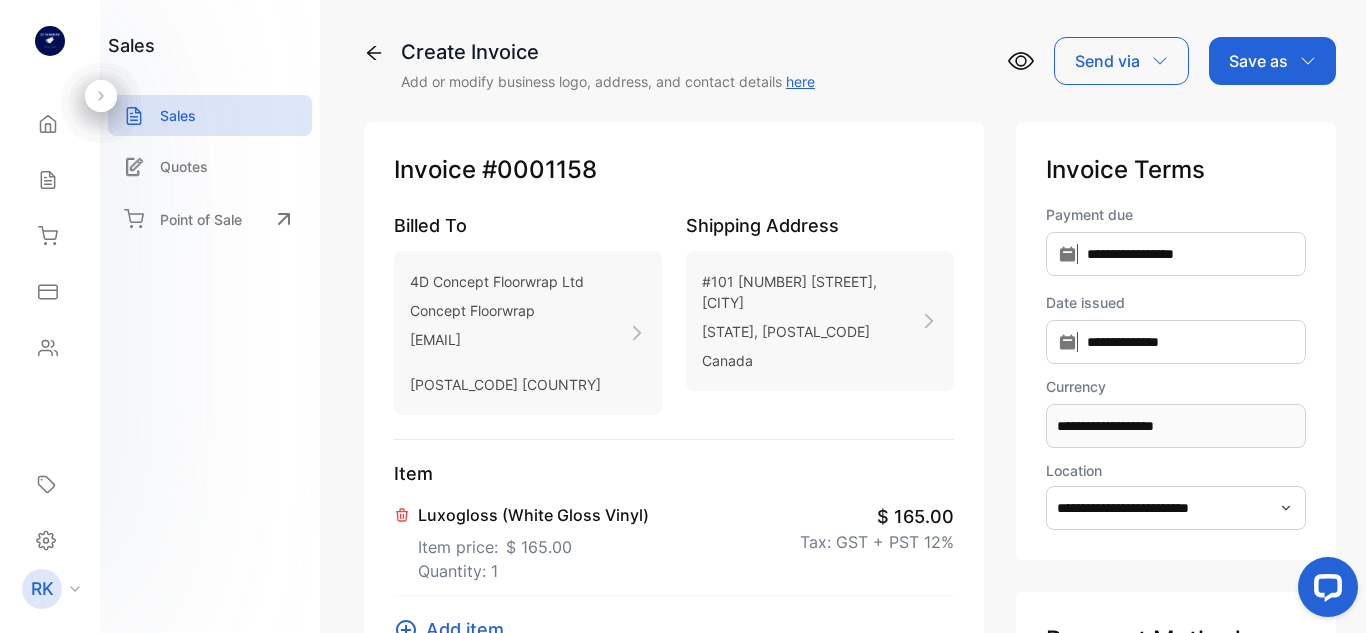 click 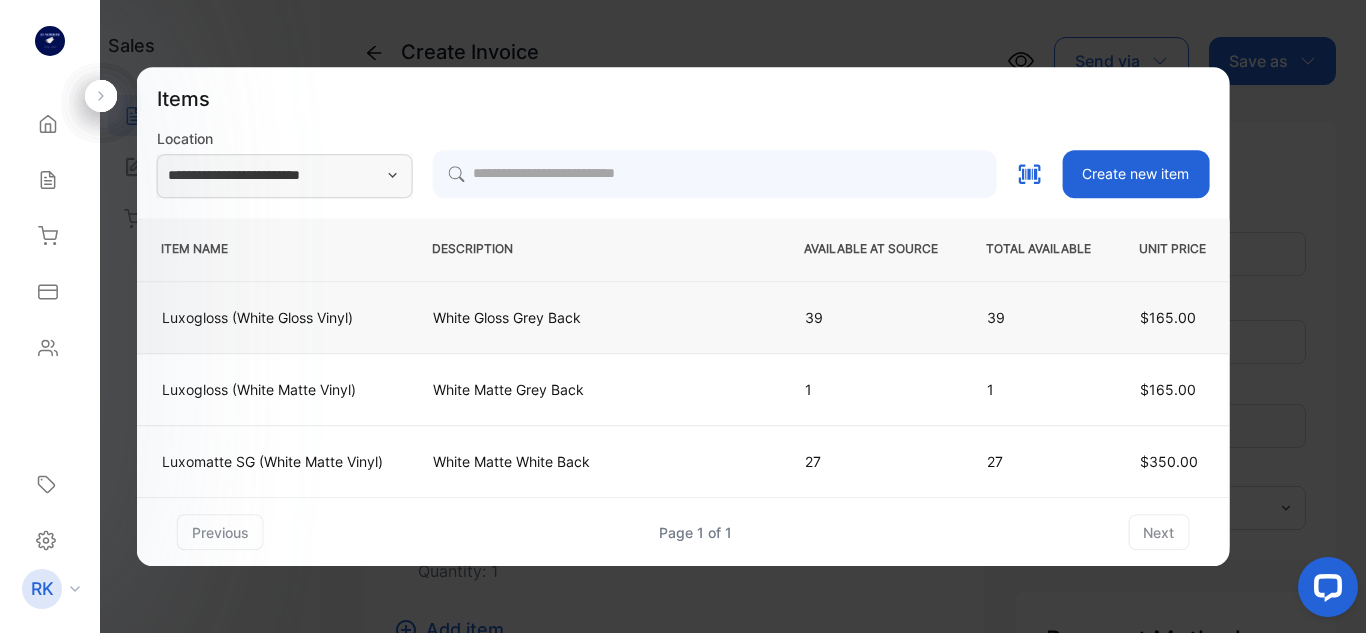 click on "White Gloss Grey Back" at bounding box center [594, 317] 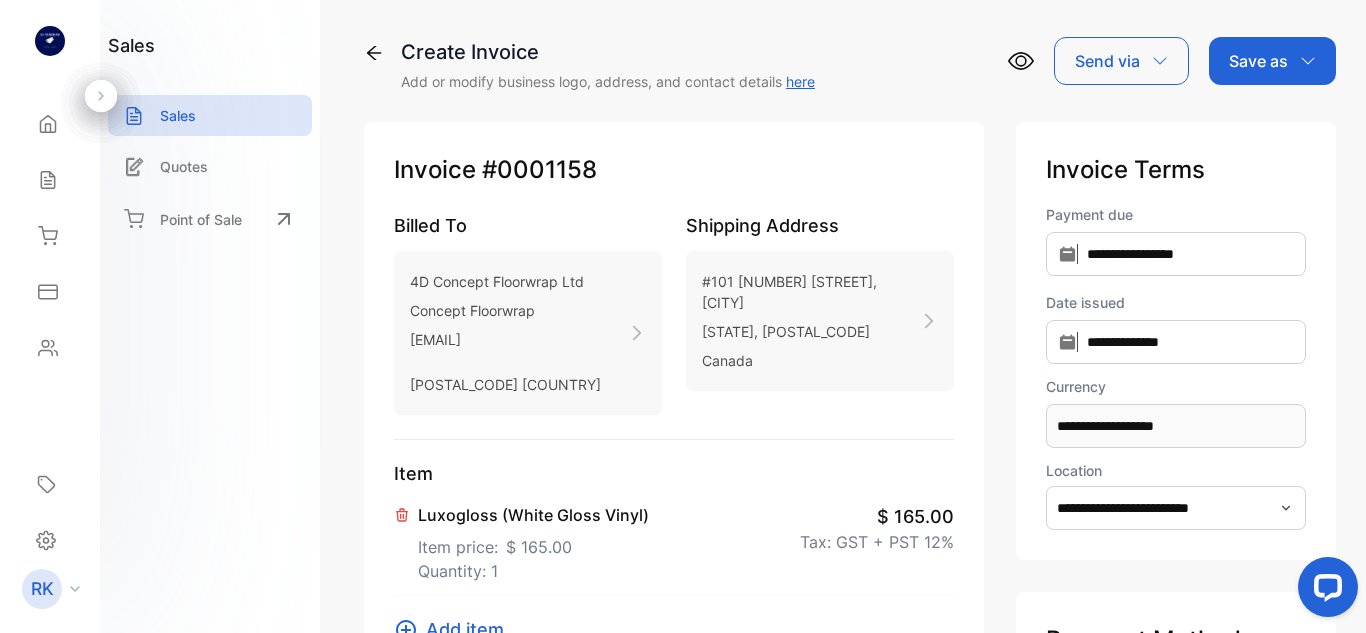 click on "Create Invoice   Add or modify business logo, address, and contact details     here" at bounding box center (589, 64) 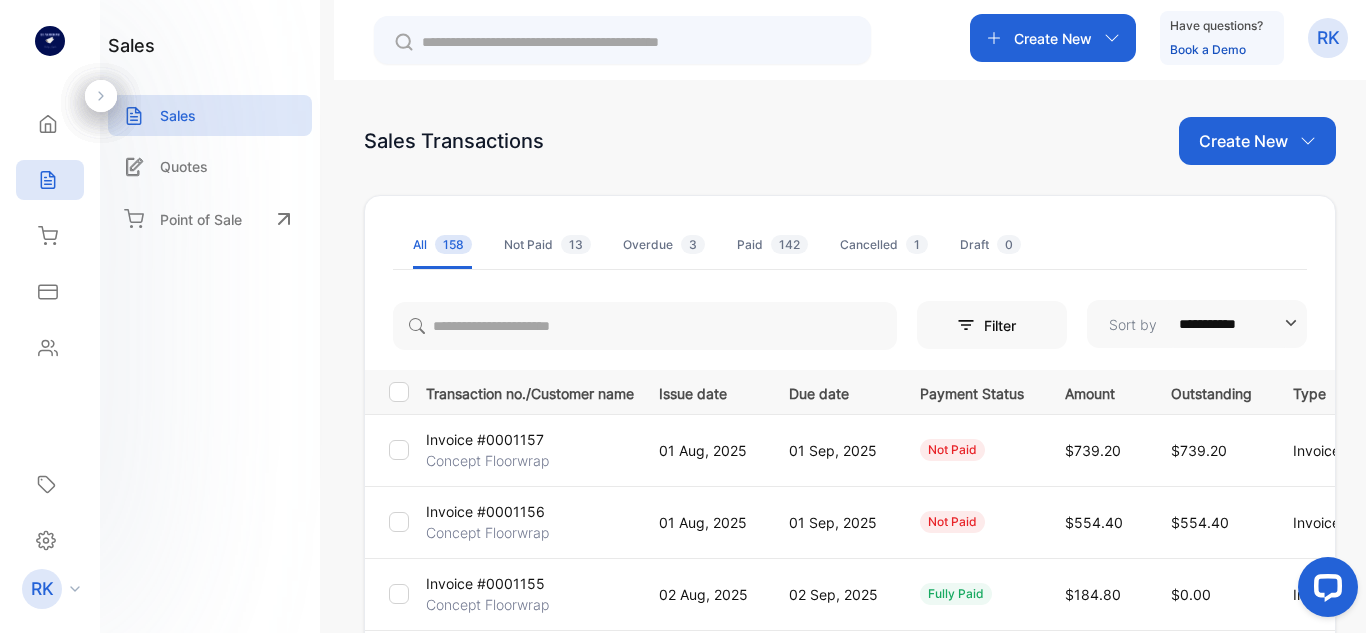 click on "Create New" at bounding box center [1243, 141] 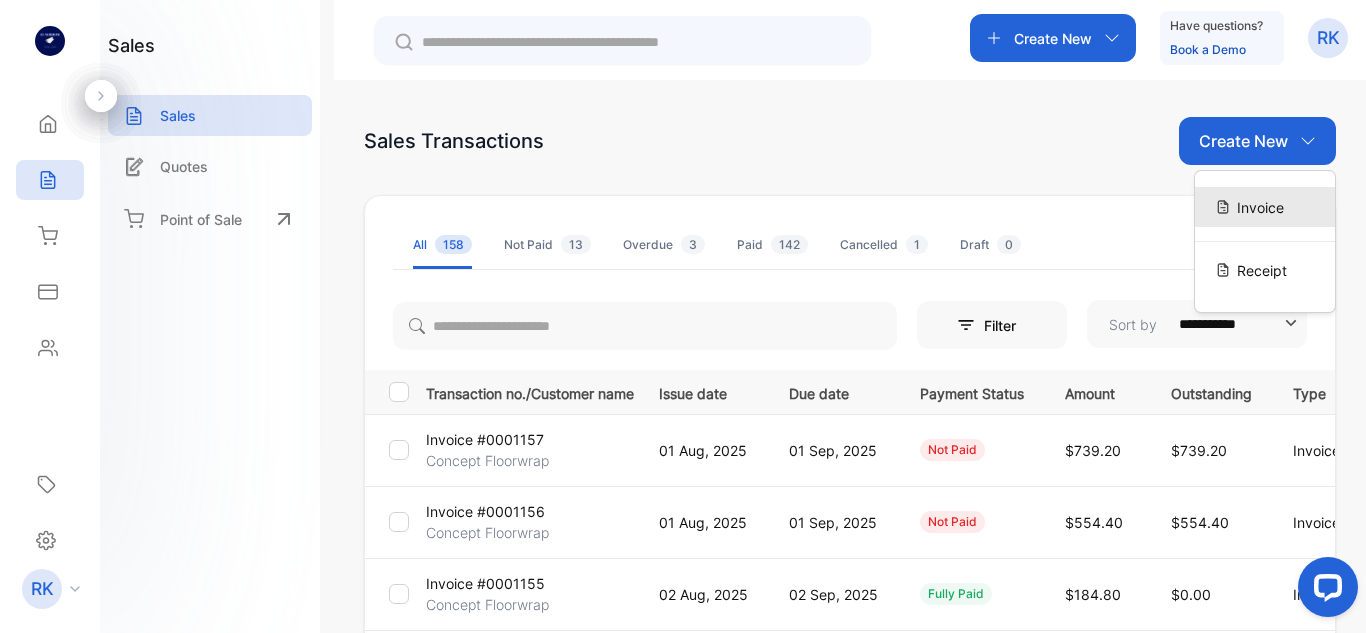 click on "Invoice" at bounding box center (1260, 207) 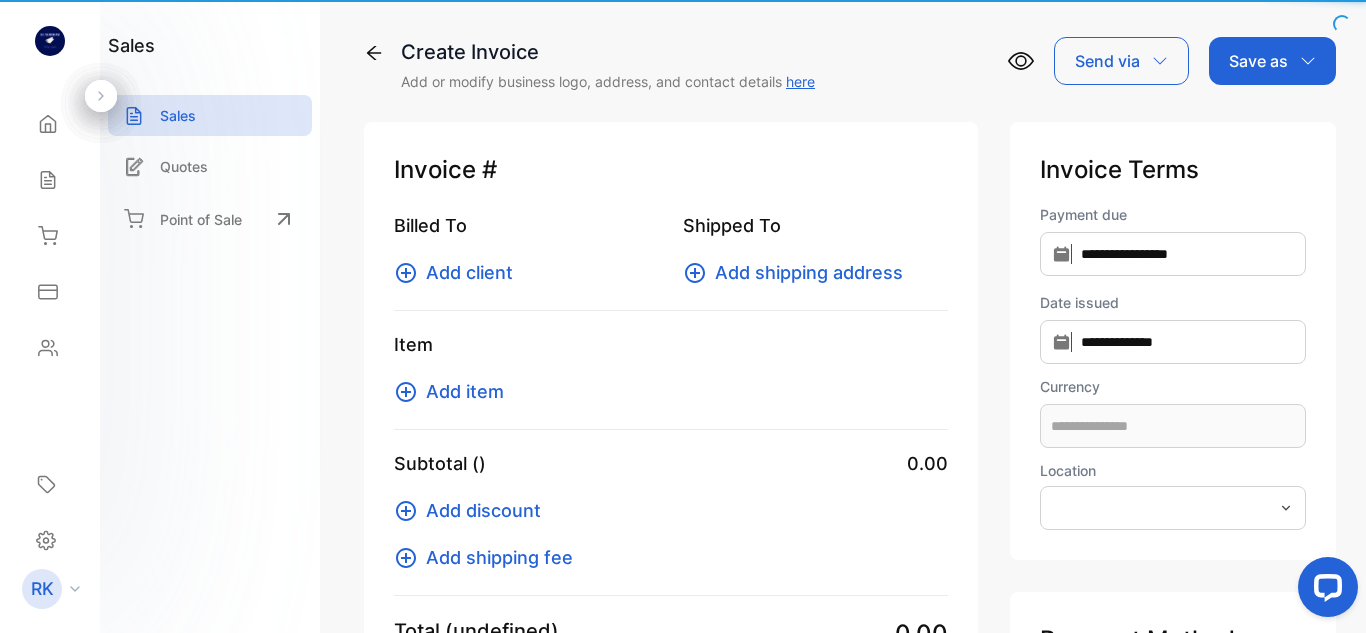 type on "**********" 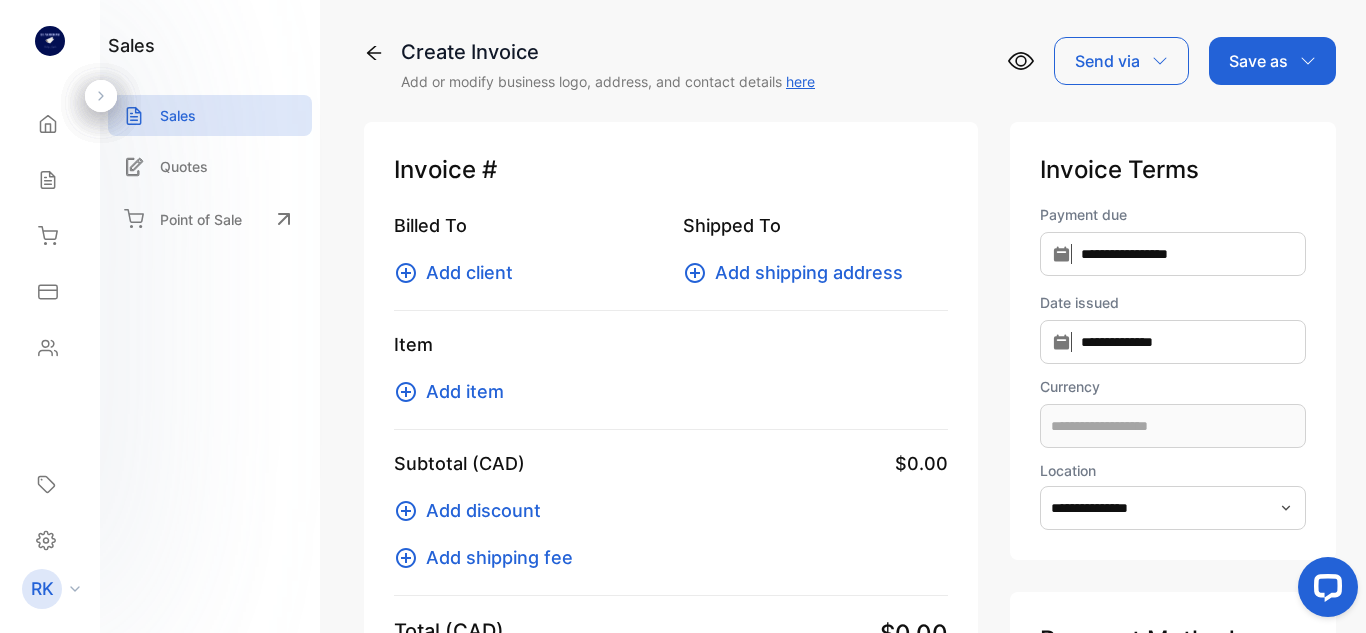 type on "**********" 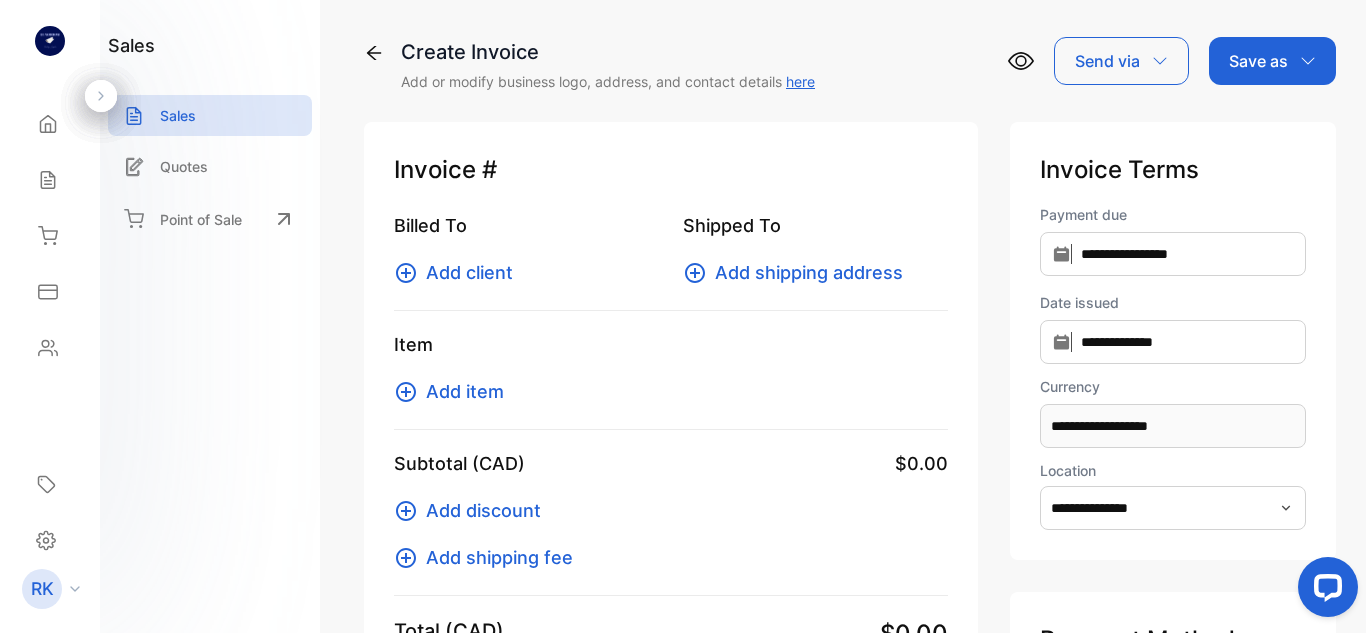 type on "**********" 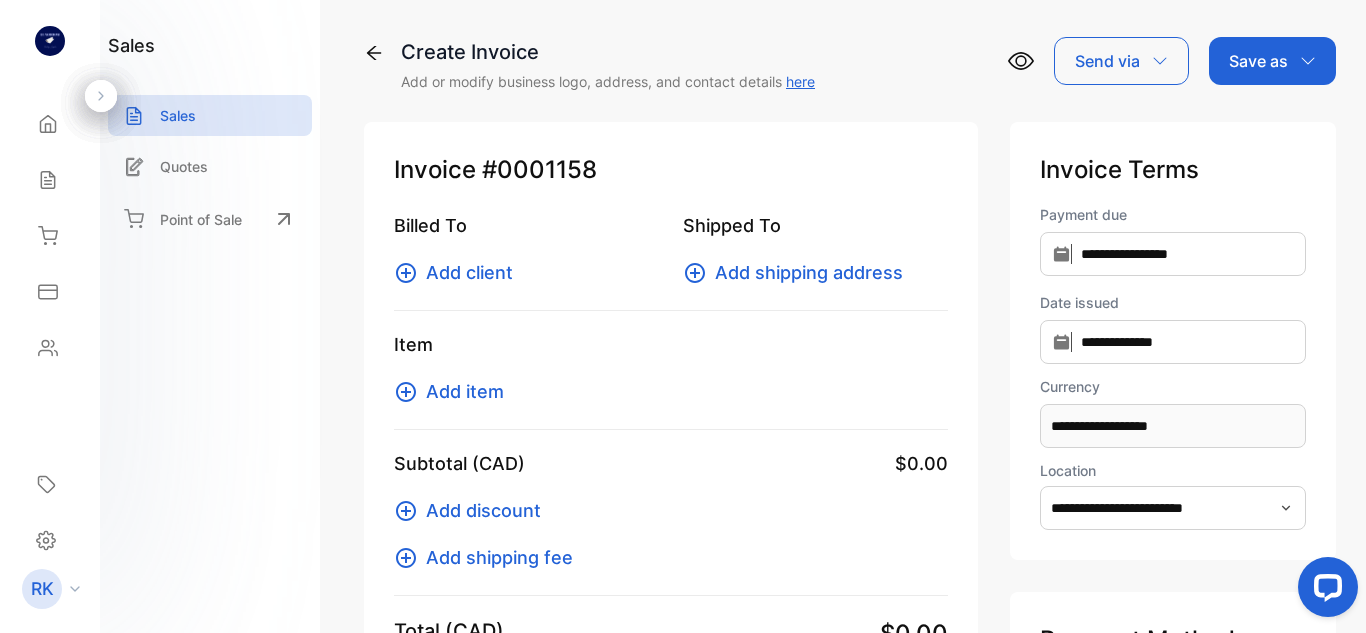 click on "Add client" at bounding box center (469, 272) 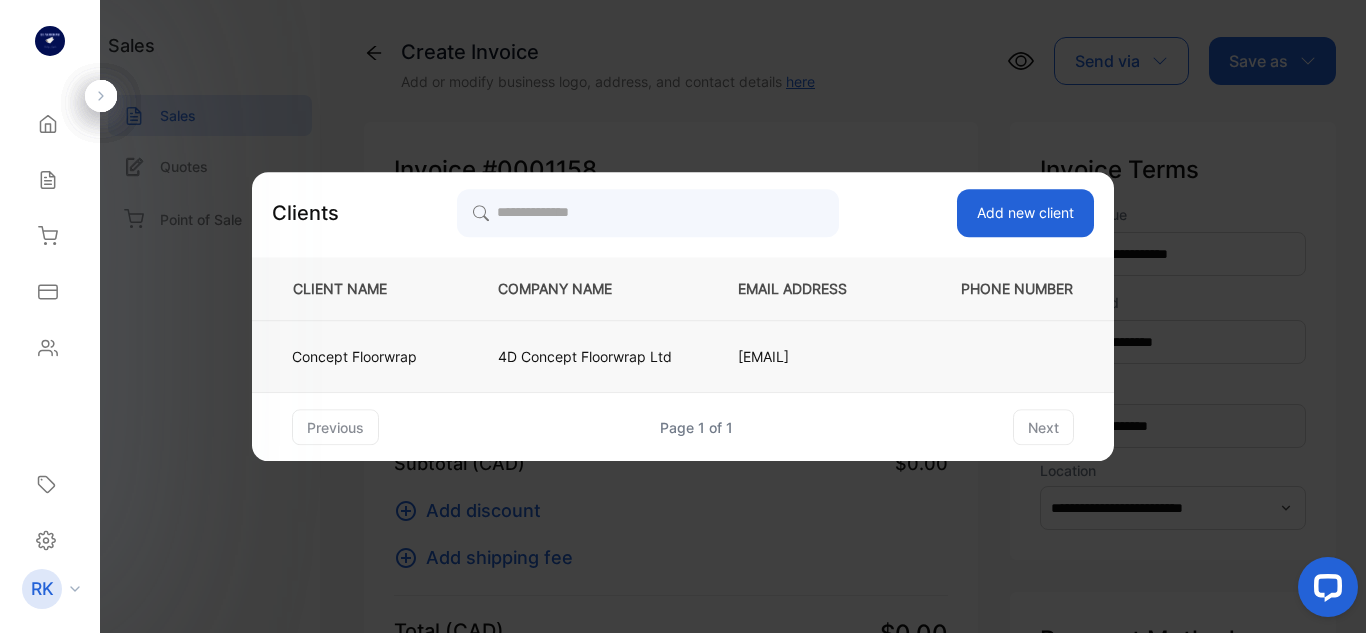 click on "4D Concept Floorwrap Ltd" at bounding box center (585, 357) 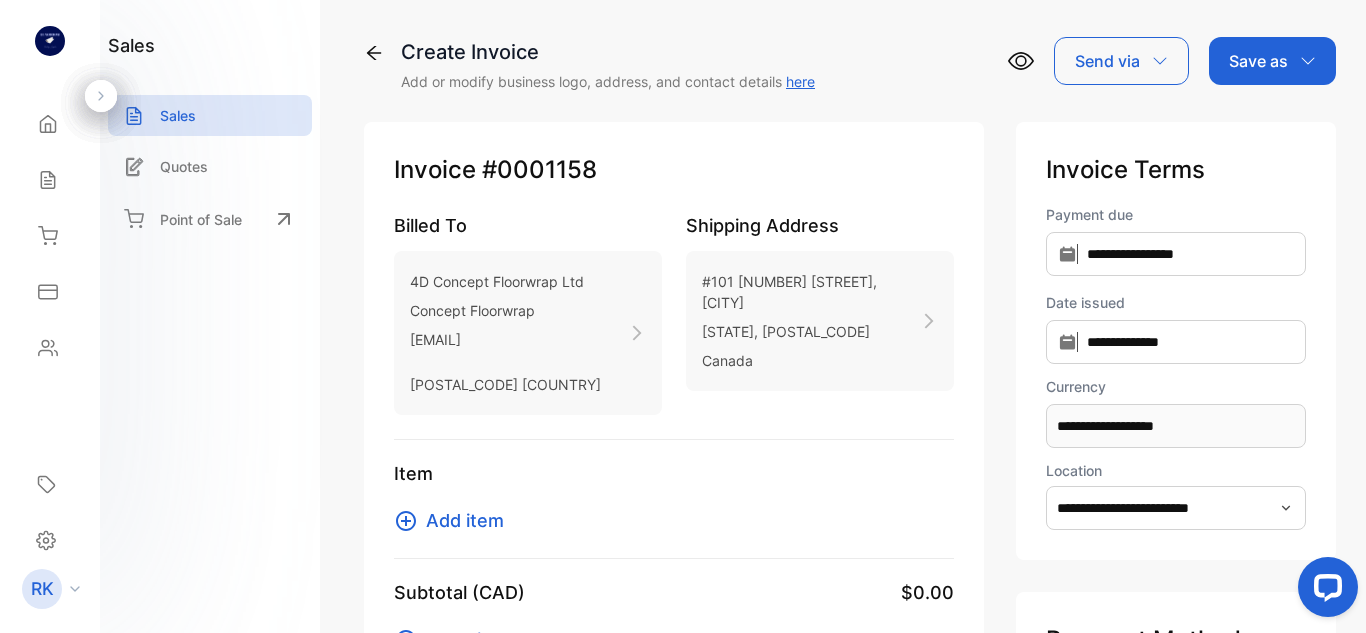 click on "Add item" at bounding box center (465, 520) 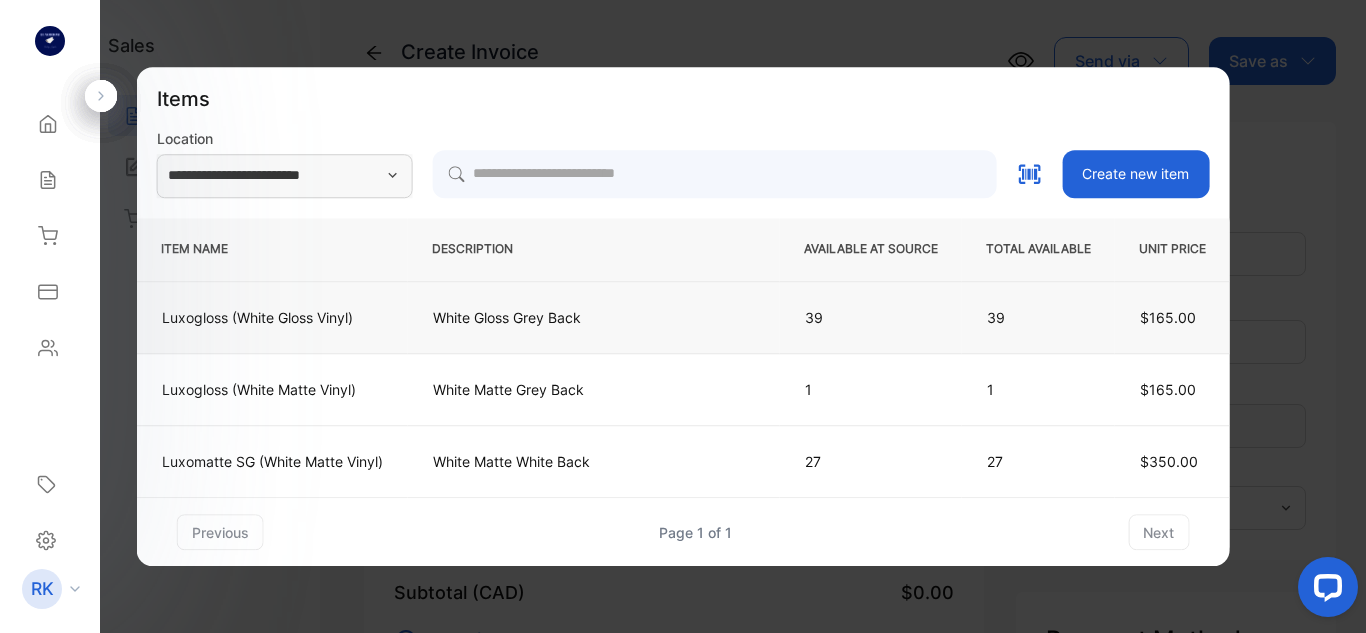 click on "White Gloss Grey Back" at bounding box center [594, 317] 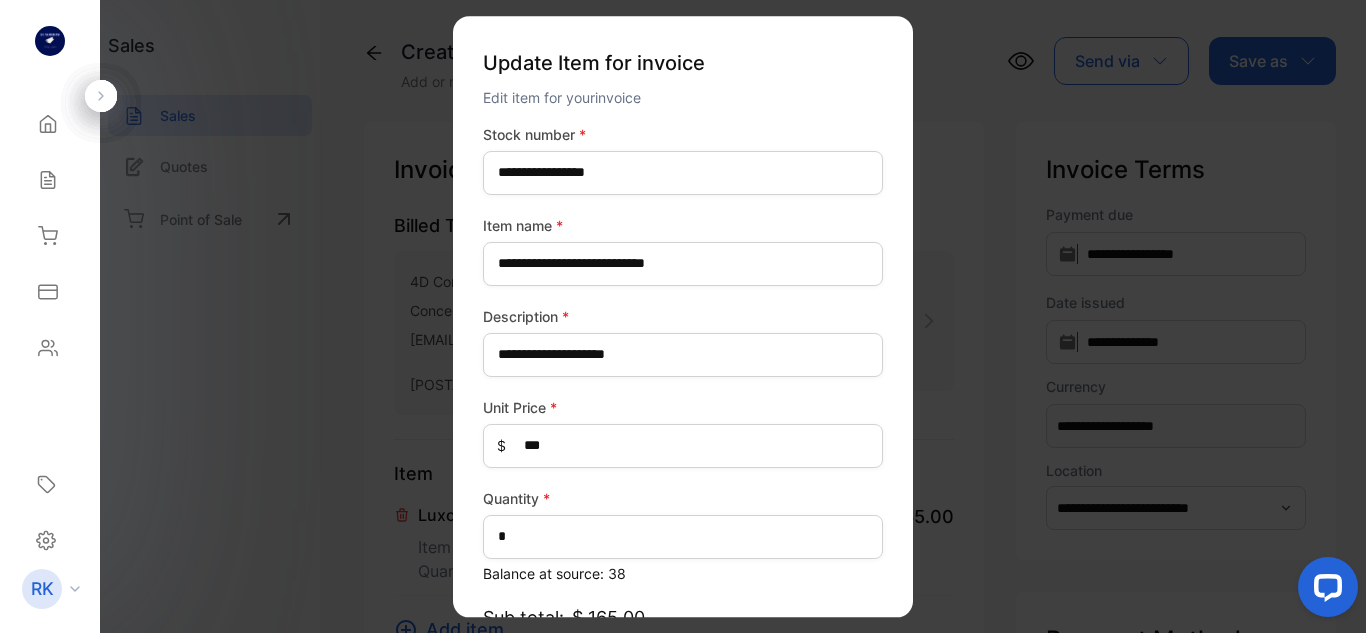 type on "**********" 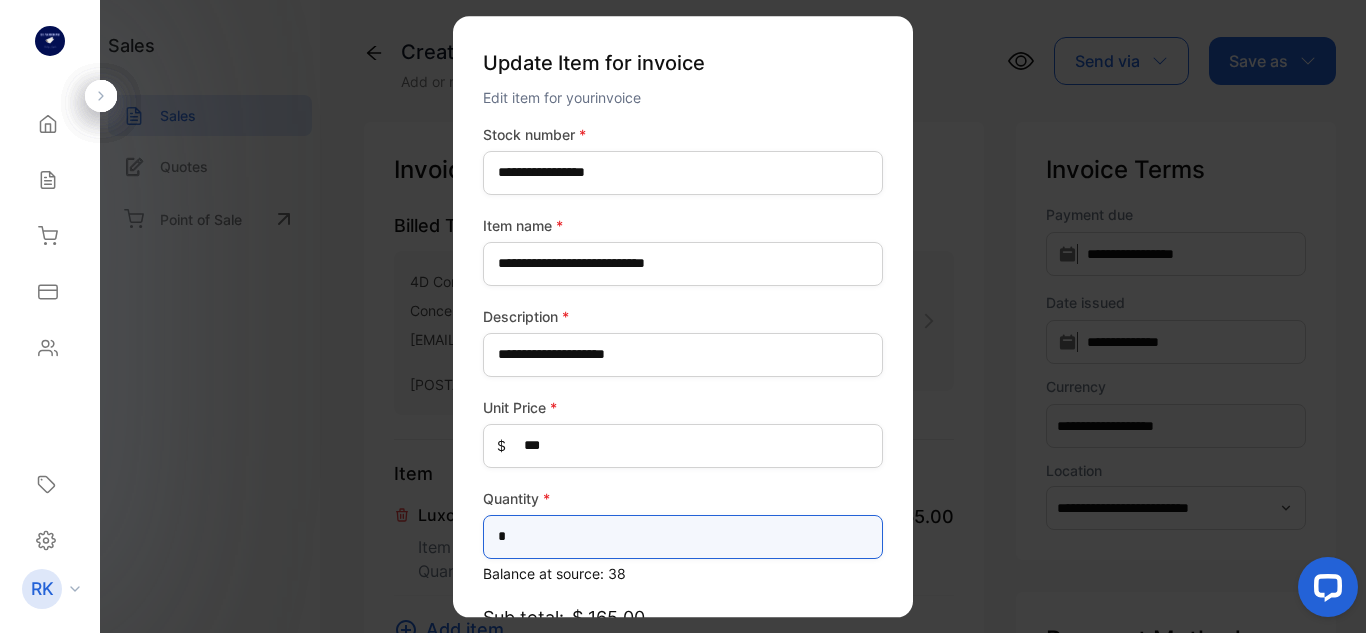 click on "*" at bounding box center (683, 537) 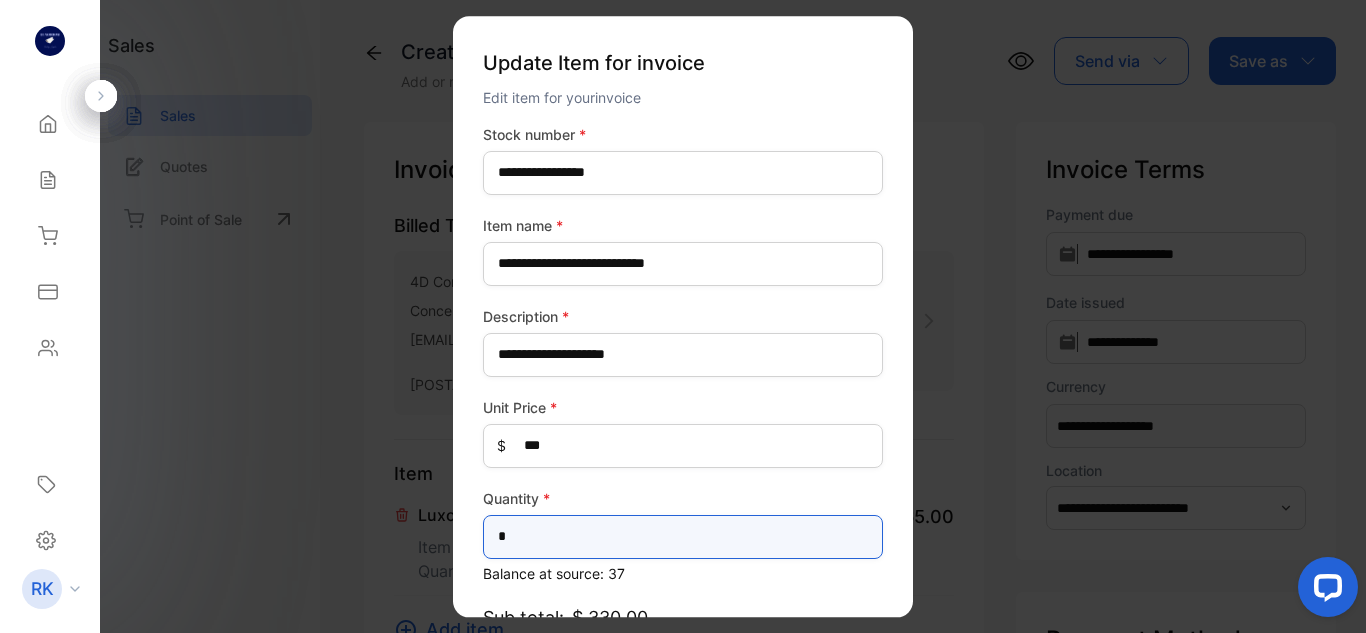 drag, startPoint x: 543, startPoint y: 528, endPoint x: 566, endPoint y: 435, distance: 95.80188 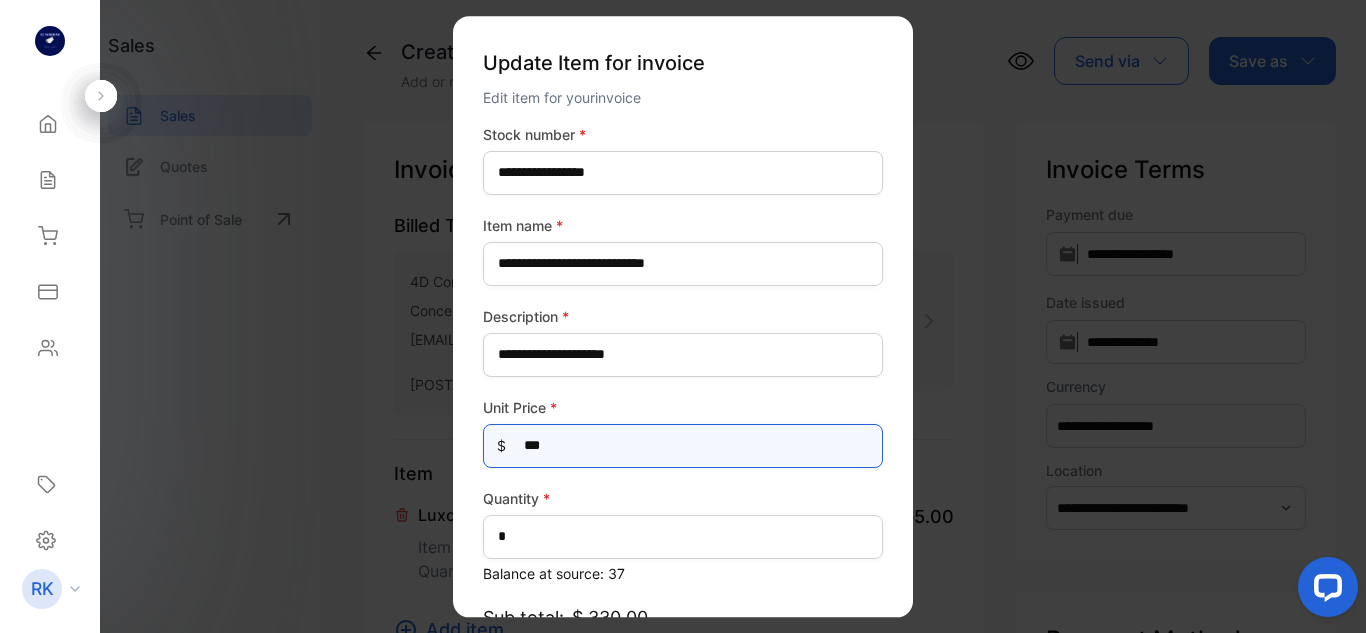 drag, startPoint x: 566, startPoint y: 435, endPoint x: 834, endPoint y: 466, distance: 269.78696 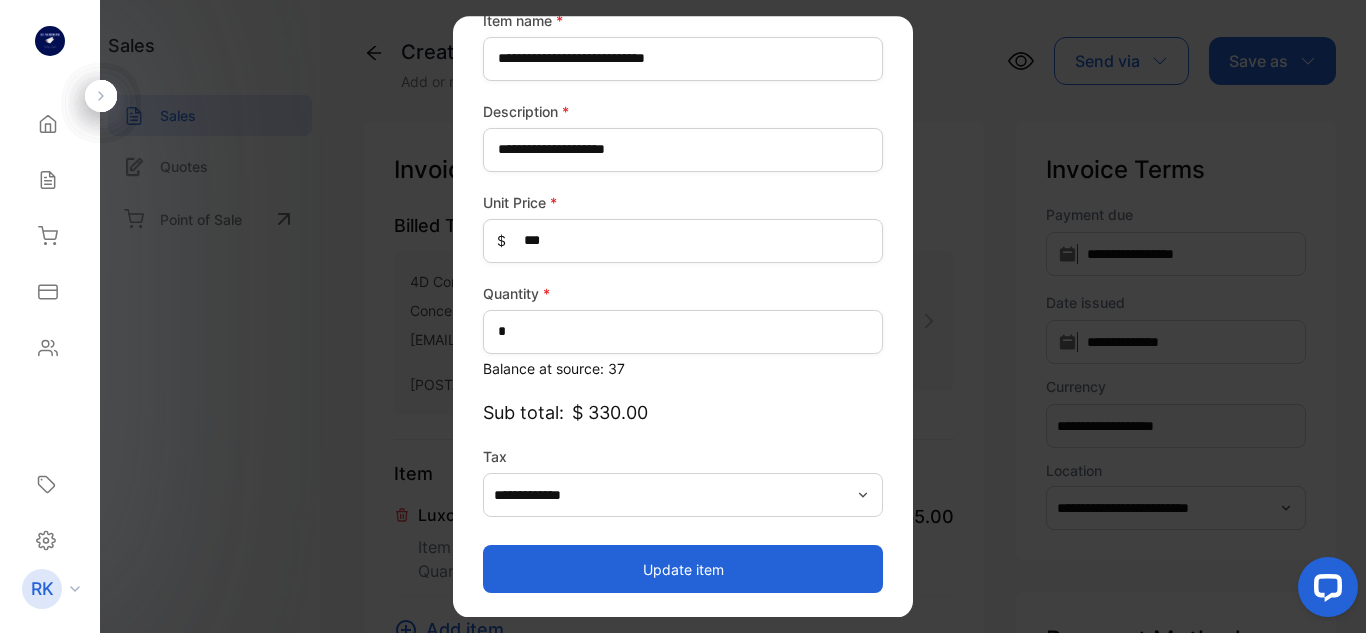 click on "Update item" at bounding box center (683, 569) 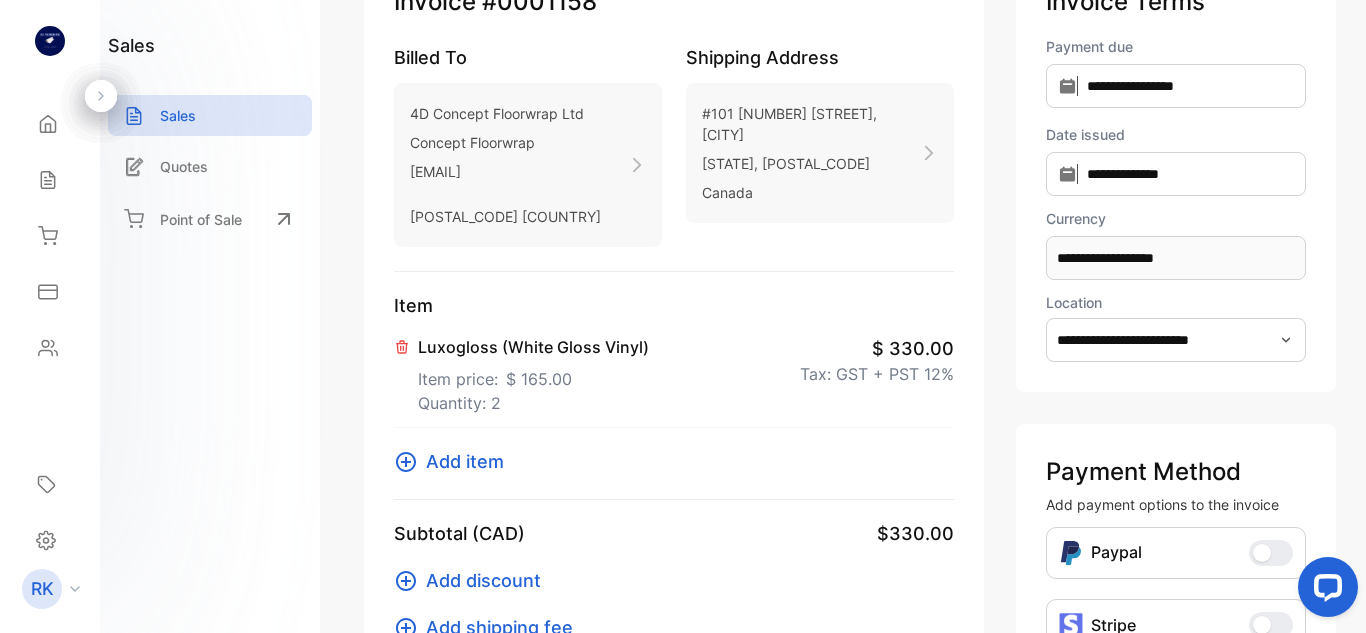 scroll, scrollTop: 0, scrollLeft: 0, axis: both 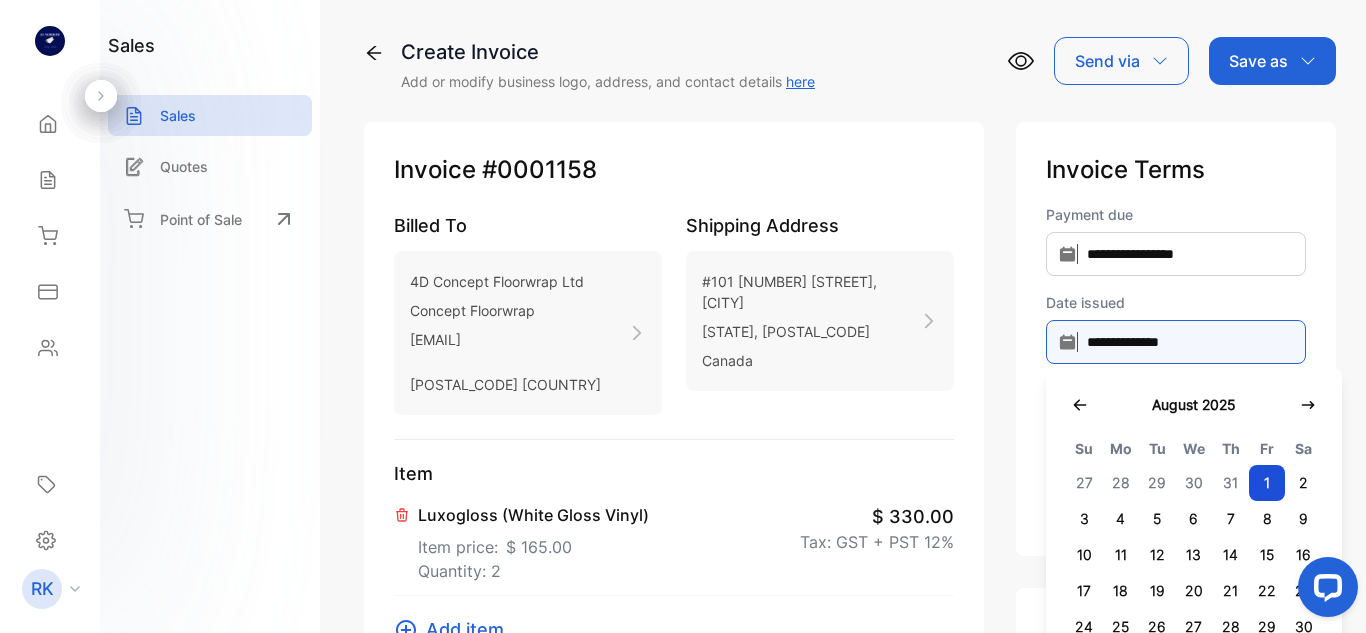 click on "**********" at bounding box center (1176, 342) 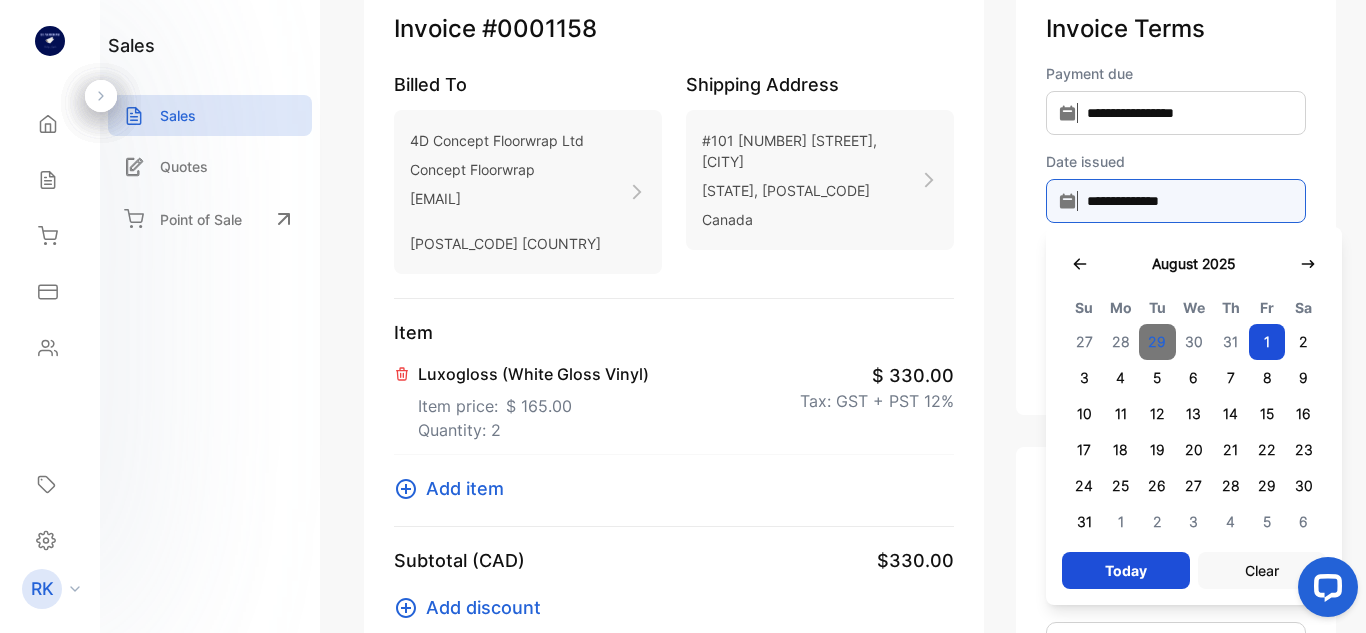 scroll, scrollTop: 148, scrollLeft: 0, axis: vertical 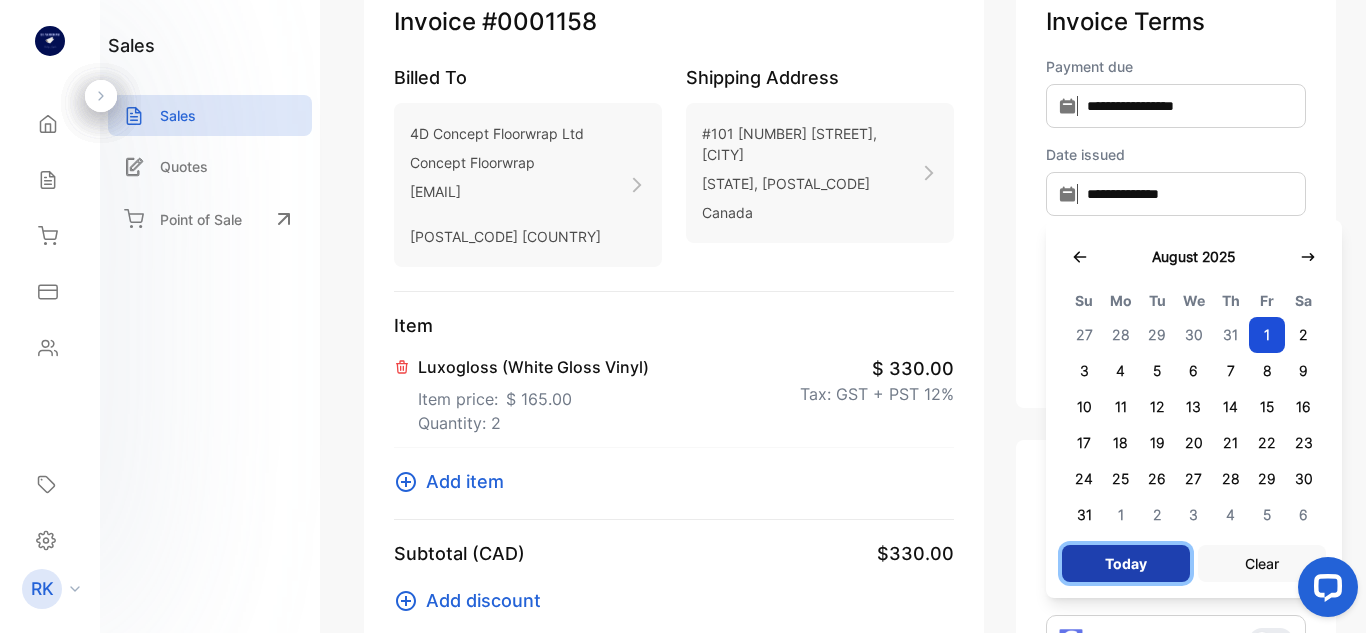 click on "Today" at bounding box center (1126, 563) 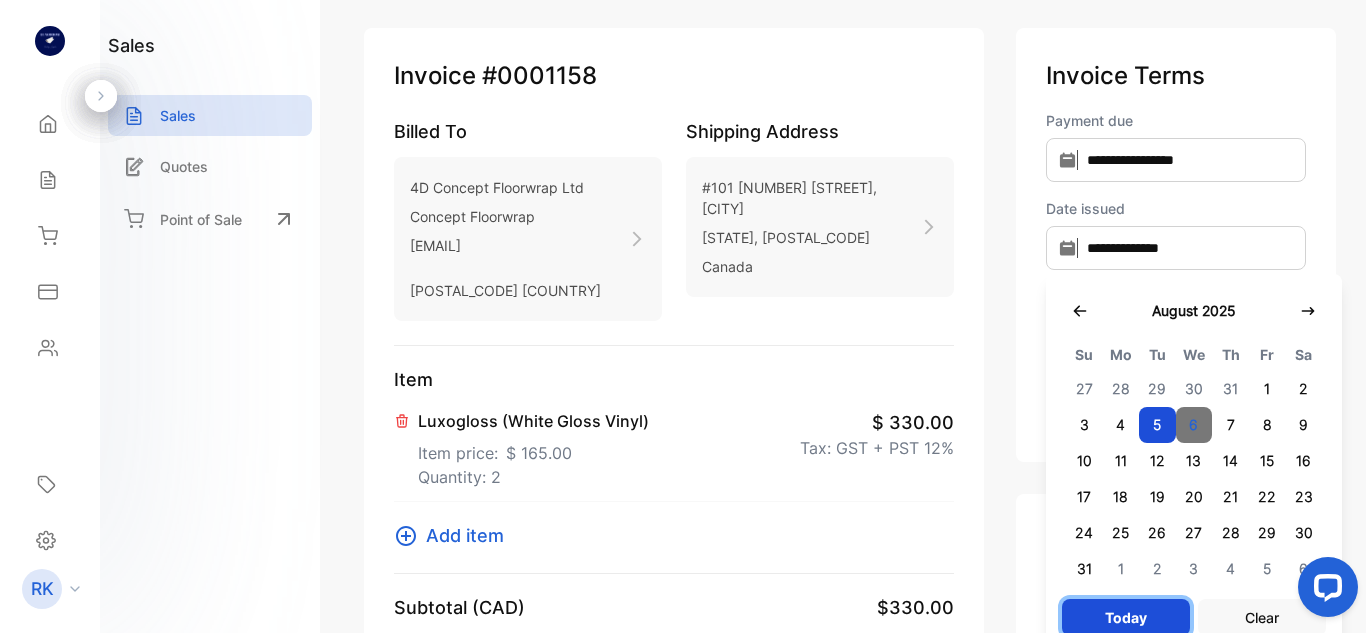 scroll, scrollTop: 0, scrollLeft: 0, axis: both 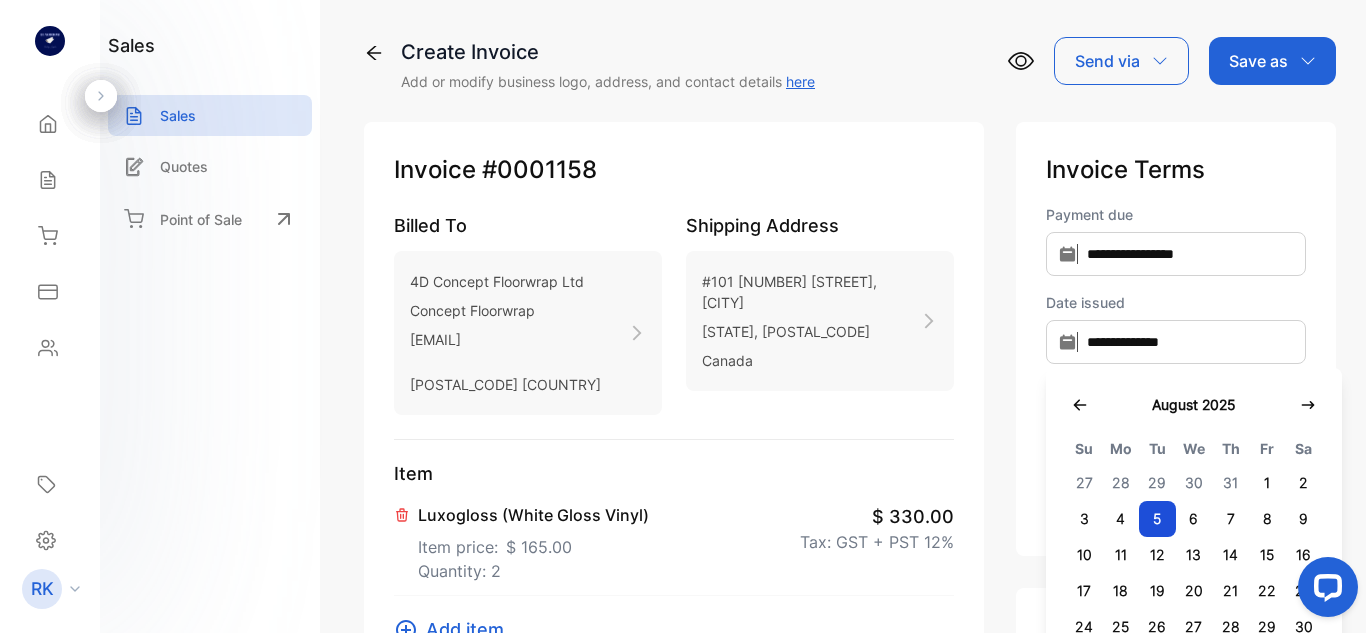 click on "Save as" at bounding box center [1272, 61] 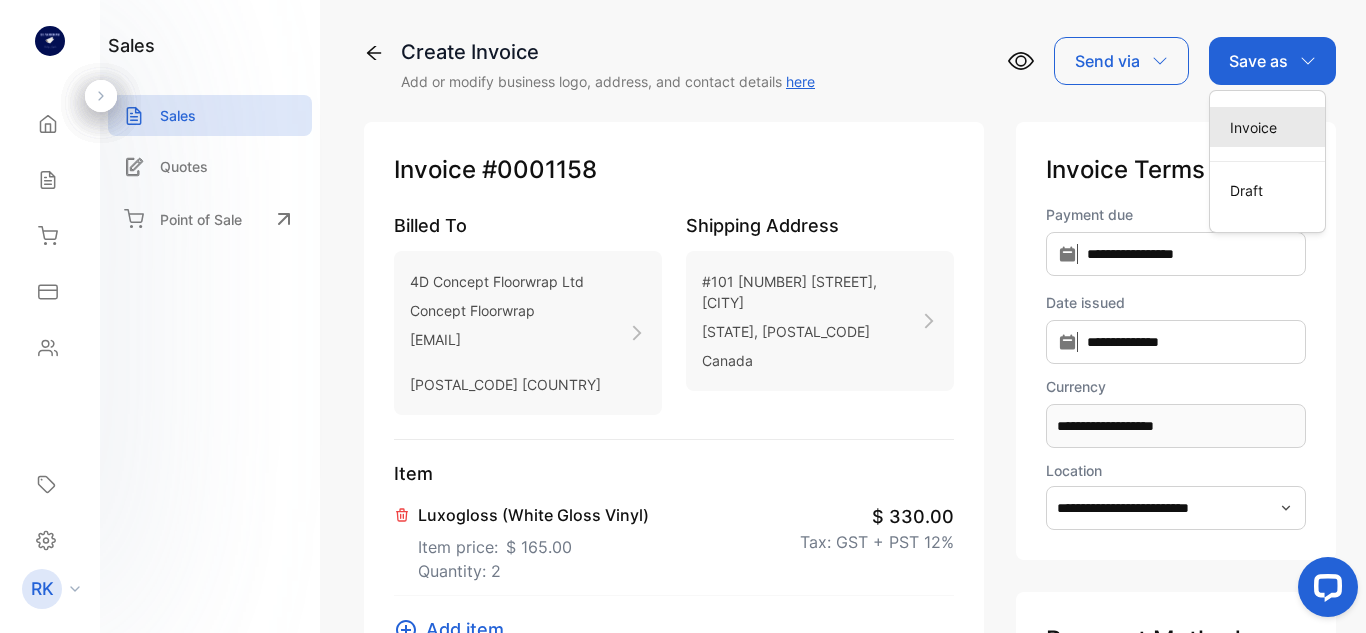 click on "Invoice" at bounding box center (1267, 127) 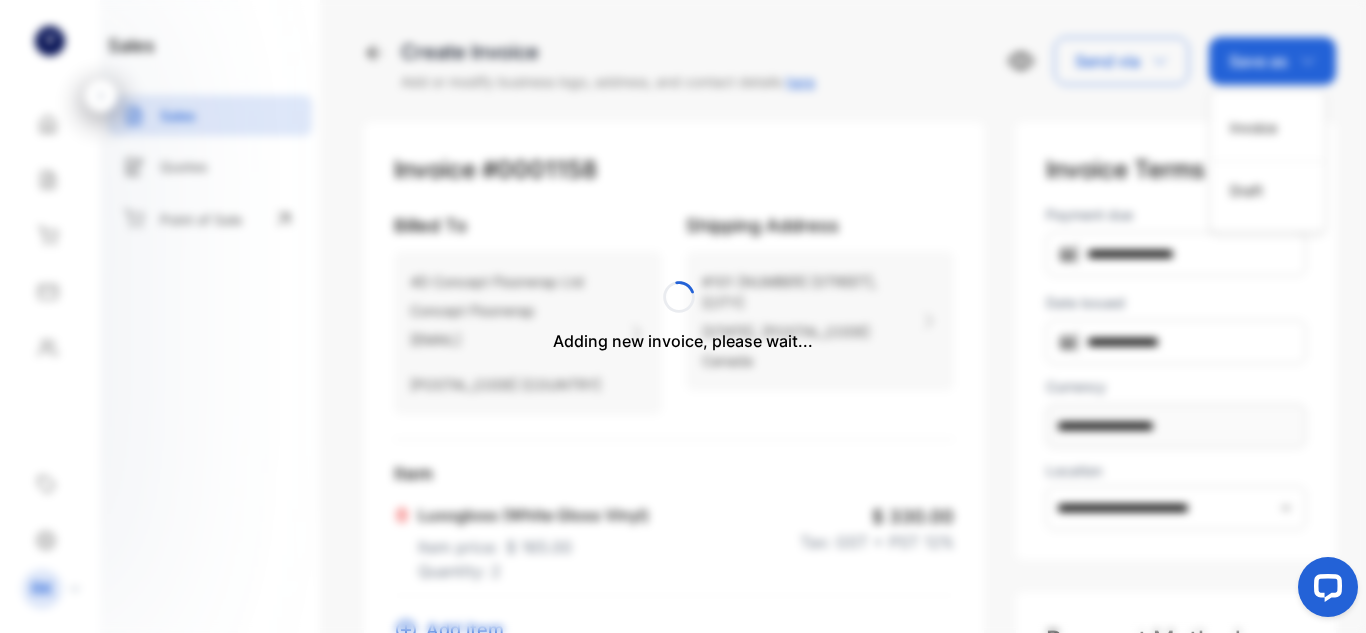 type 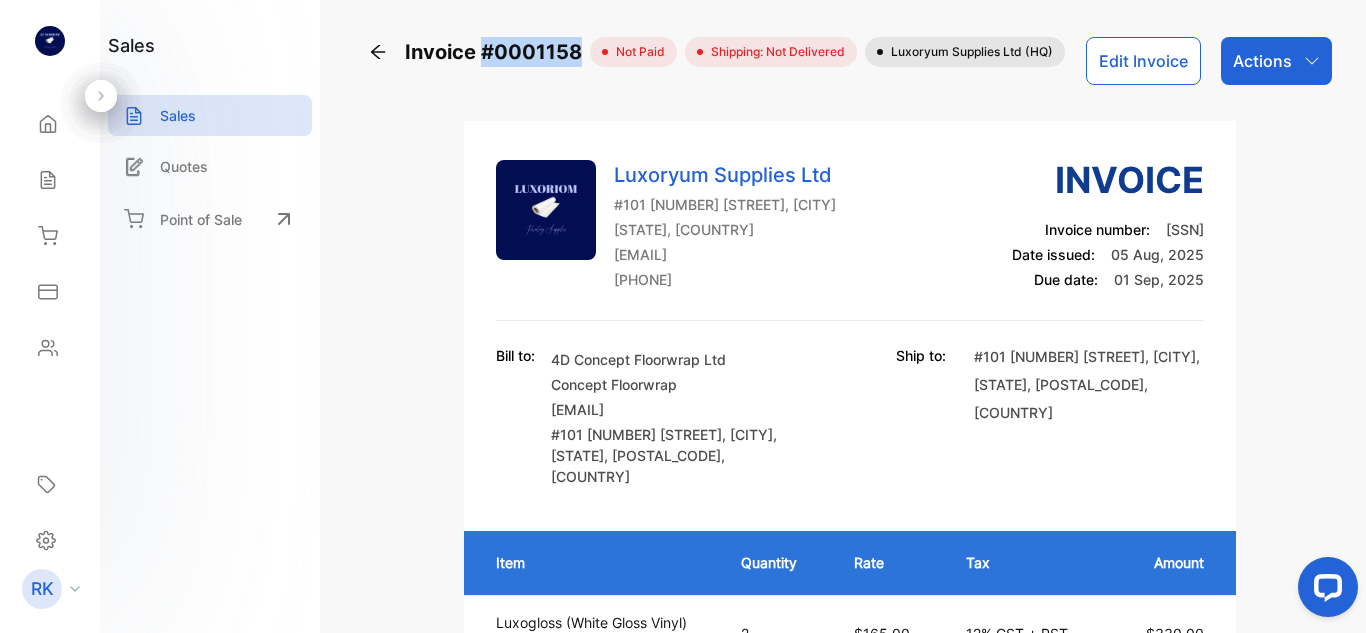 copy on "#0001158" 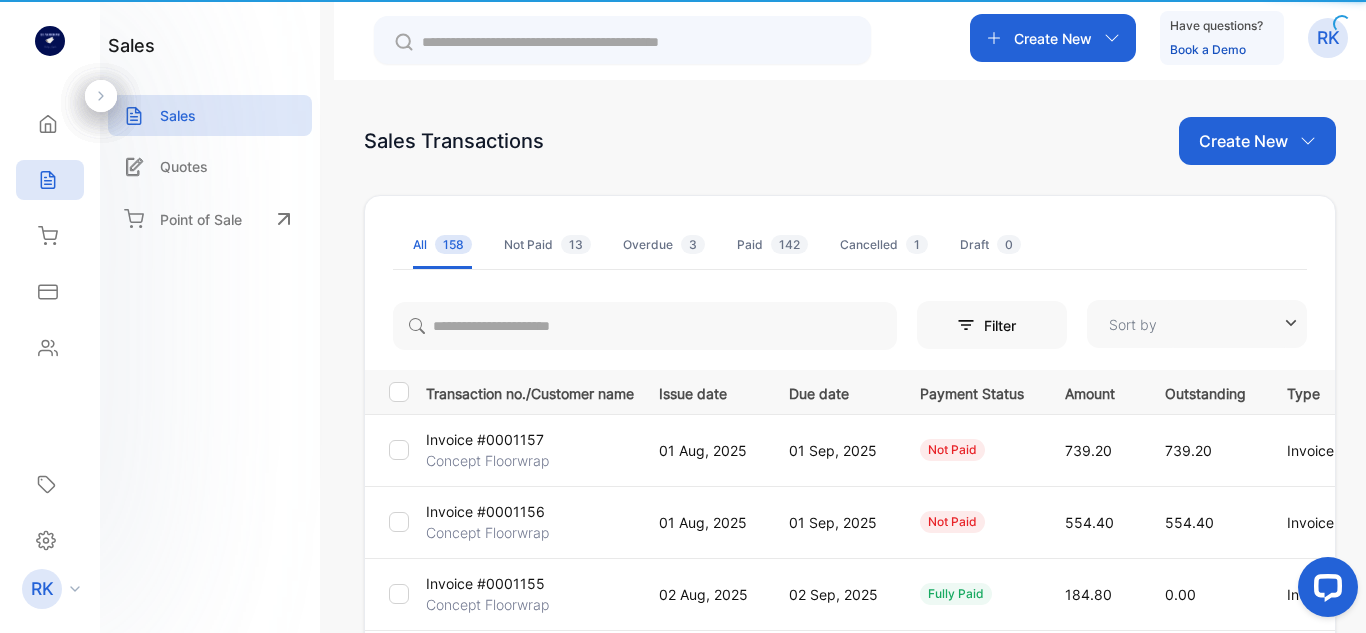 type on "**********" 